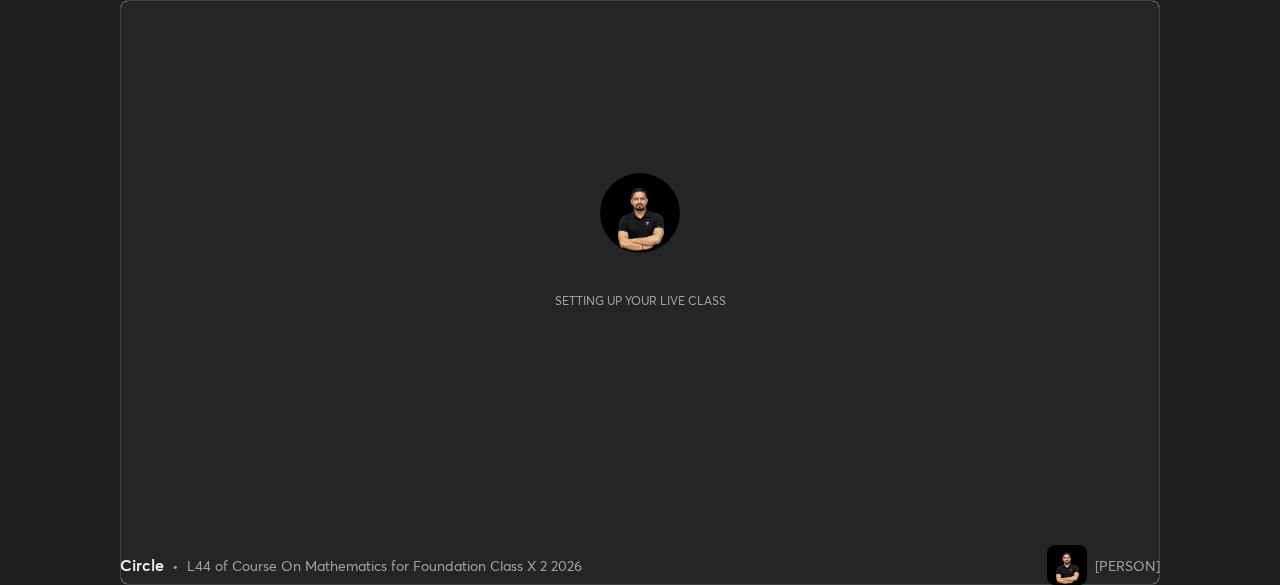 scroll, scrollTop: 0, scrollLeft: 0, axis: both 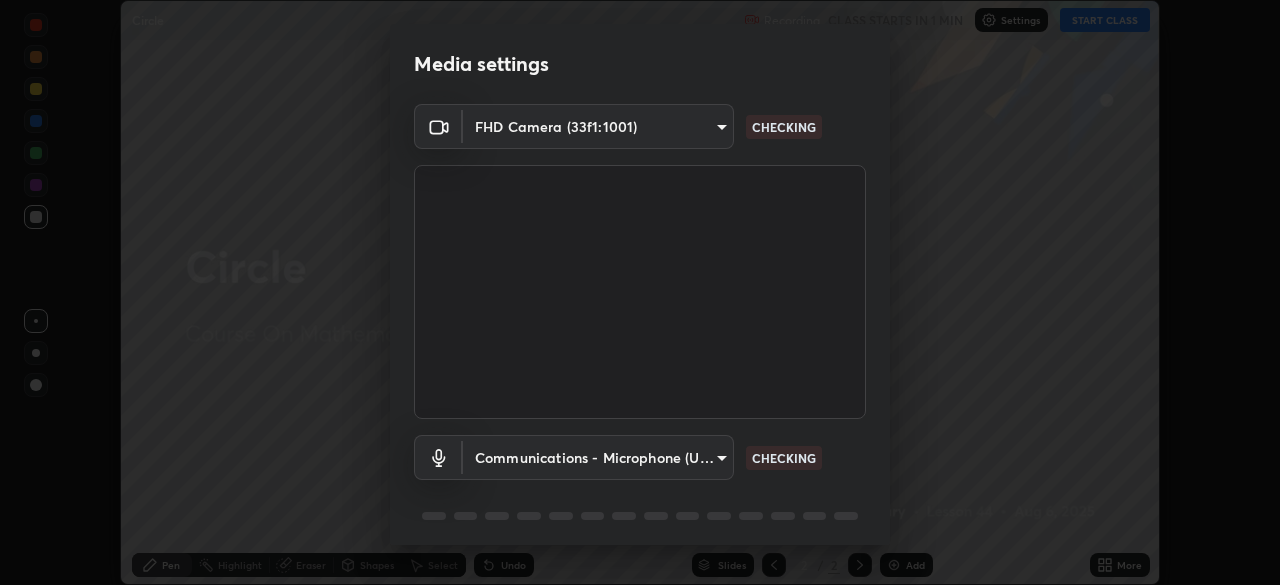 type on "3c1f287fd1873ac4f3146b24511f7a38a42a8d7cba0e87c08ce73e8860c27ac0" 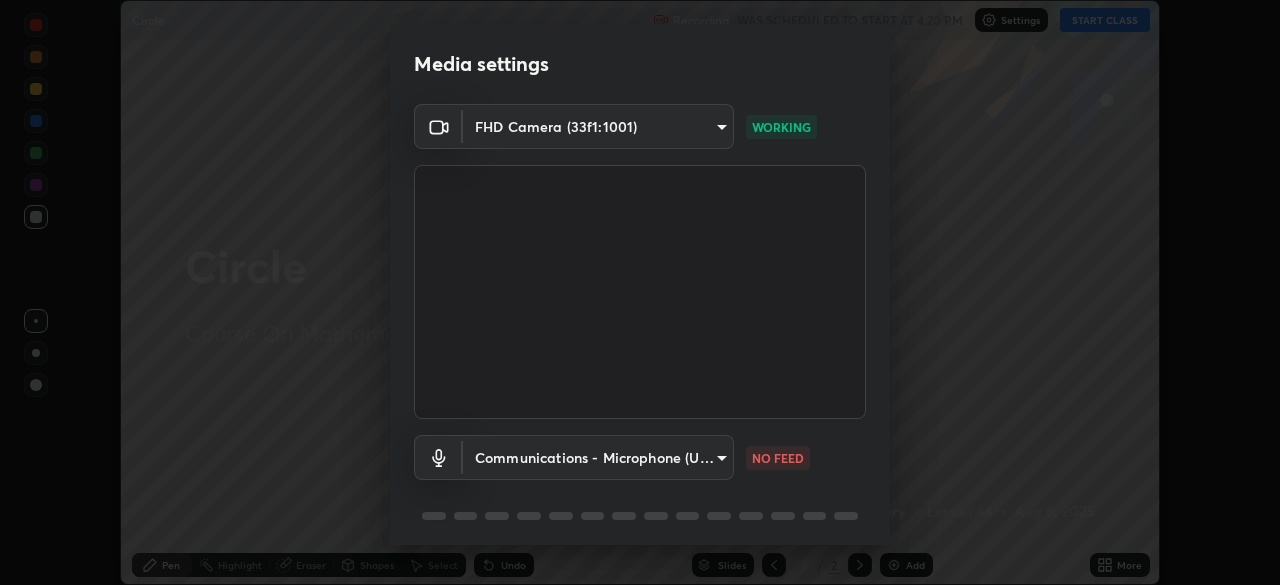 scroll, scrollTop: 71, scrollLeft: 0, axis: vertical 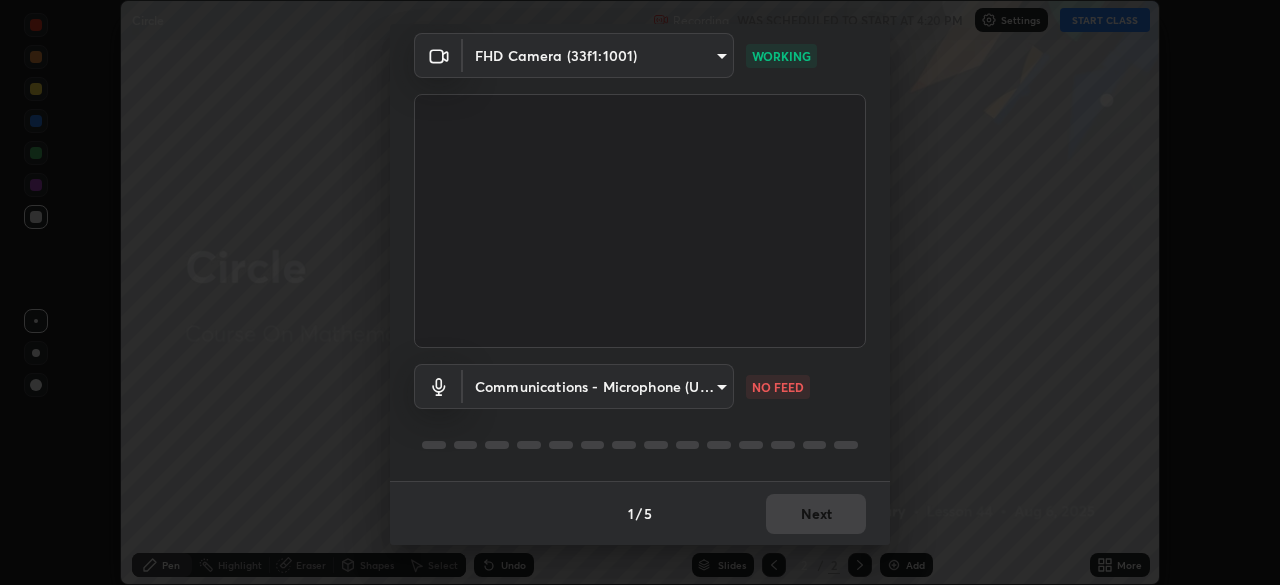click on "Erase all Circle Recording WAS SCHEDULED TO START AT  4:20 PM Settings START CLASS Setting up your live class Circle • L44 of Course On Mathematics for Foundation Class X 2 2026 [PERSON] Pen Highlight Eraser Shapes Select Undo Slides 2 / 2 Add More No doubts shared Encourage your learners to ask a doubt for better clarity Report an issue Reason for reporting Buffering Chat not working Audio - Video sync issue Educator video quality low ​ Attach an image Report Media settings FHD Camera (33f1:1001) 3c1f287fd1873ac4f3146b24511f7a38a42a8d7cba0e87c08ce73e8860c27ac0 WORKING Communications - Microphone (USB Audio Device) communications NO FEED 1 / 5 Next" at bounding box center (640, 292) 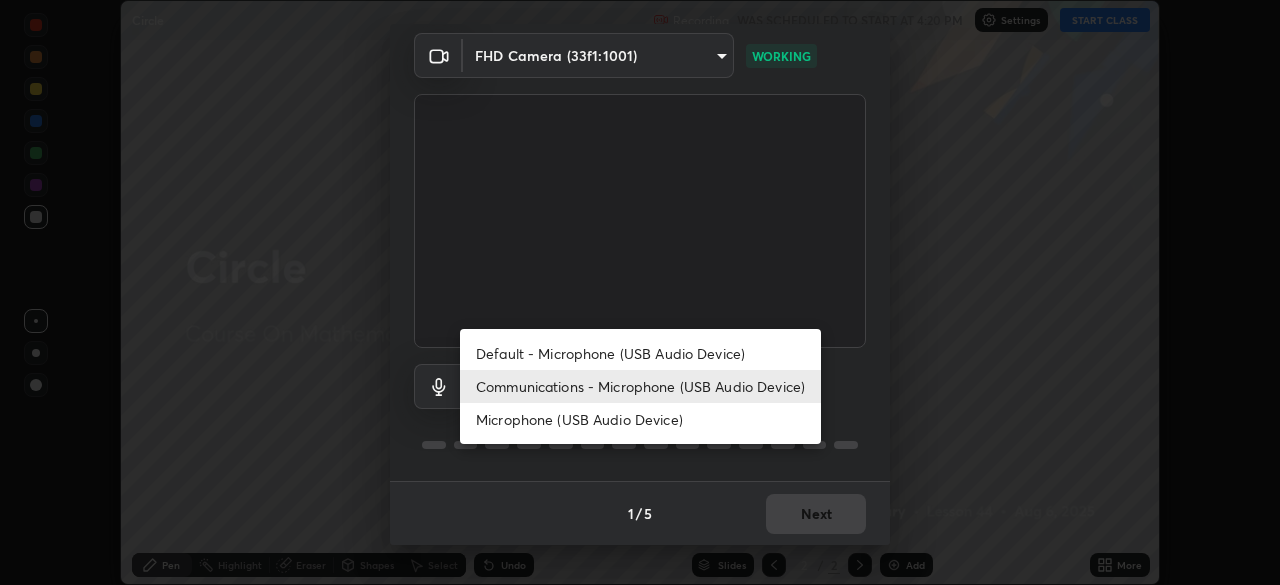click on "Default - Microphone (USB Audio Device)" at bounding box center (640, 353) 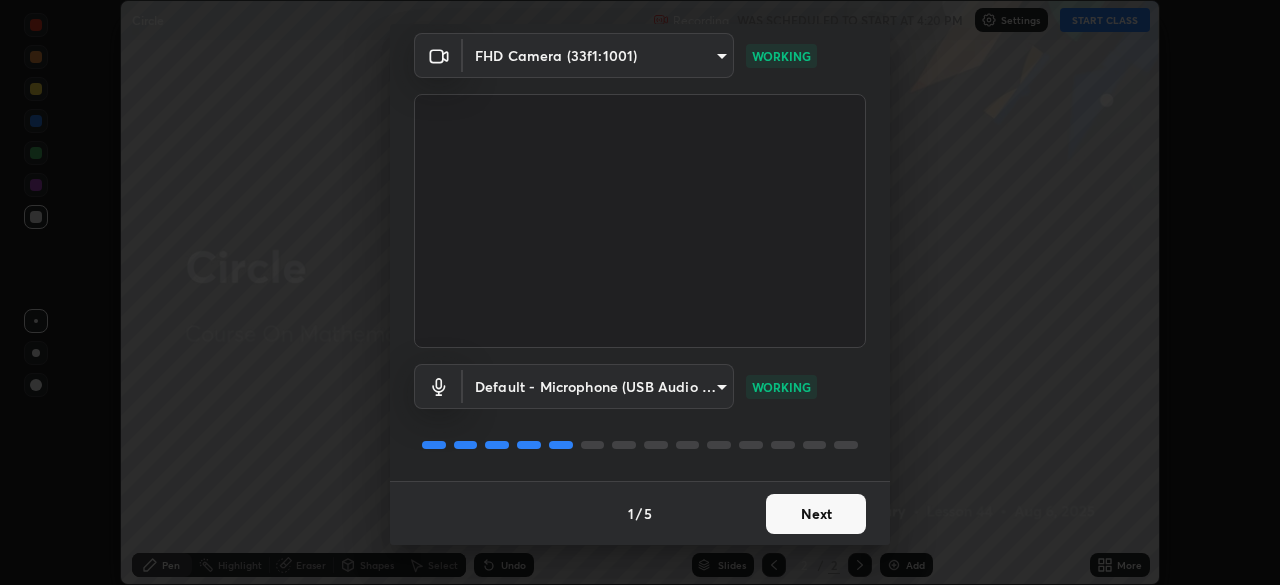 click on "Next" at bounding box center [816, 514] 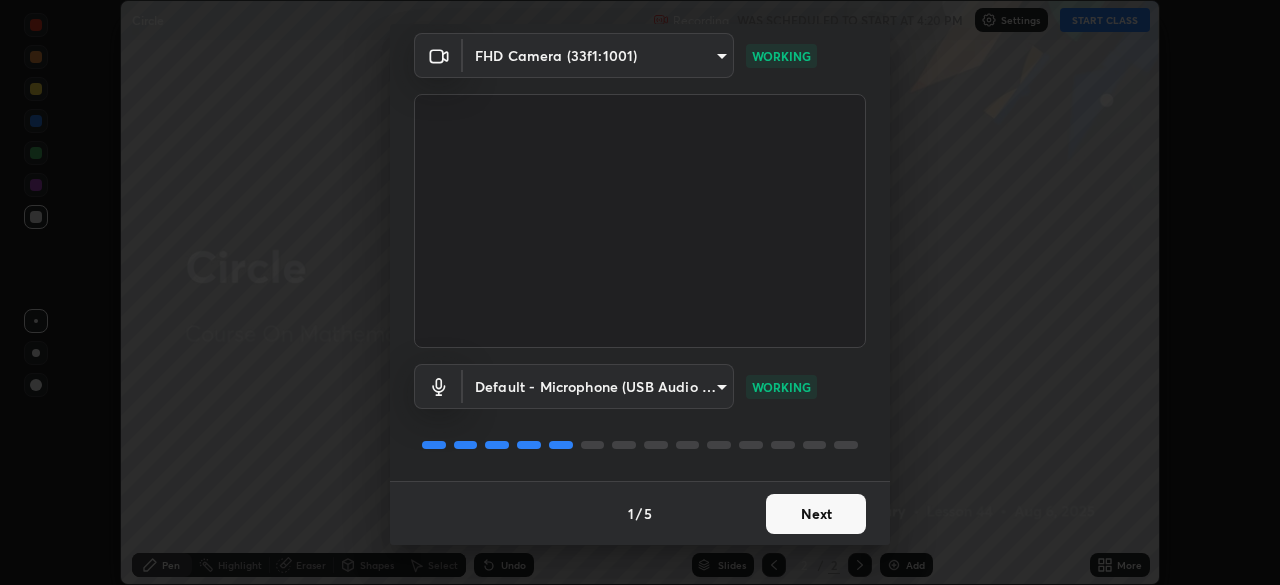 scroll, scrollTop: 0, scrollLeft: 0, axis: both 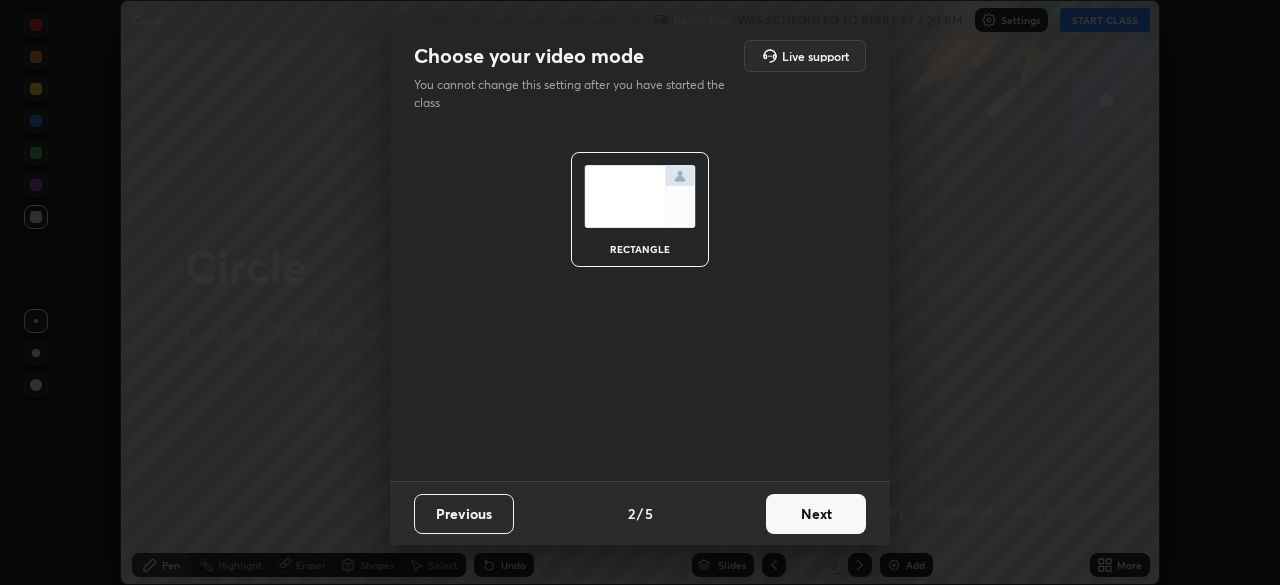 click on "Next" at bounding box center [816, 514] 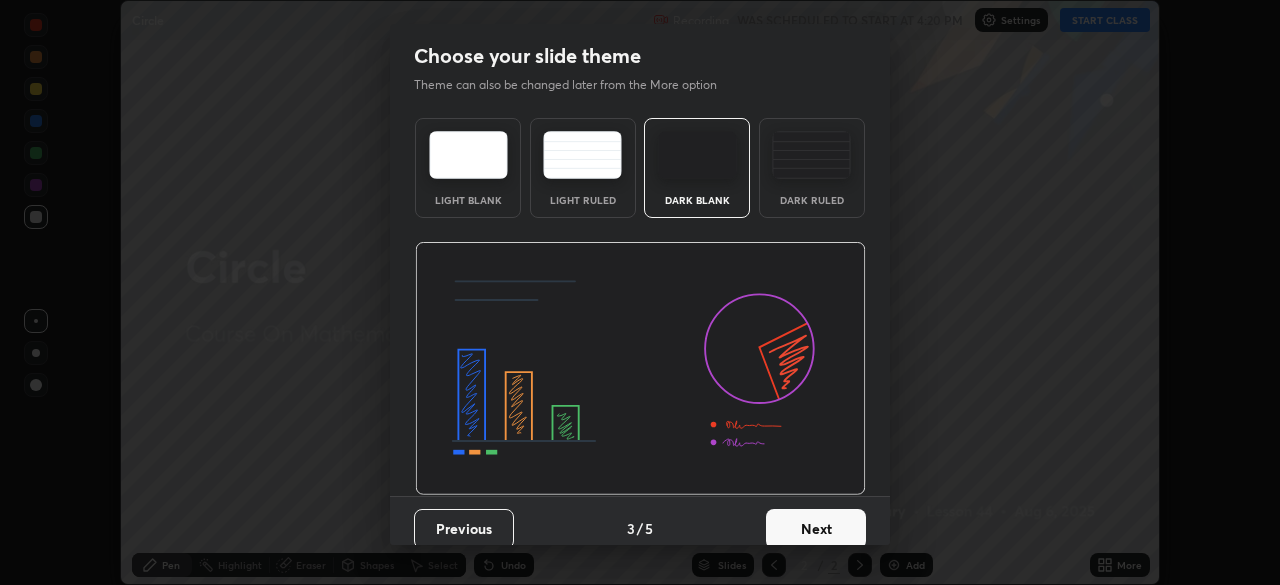 click on "Next" at bounding box center (816, 529) 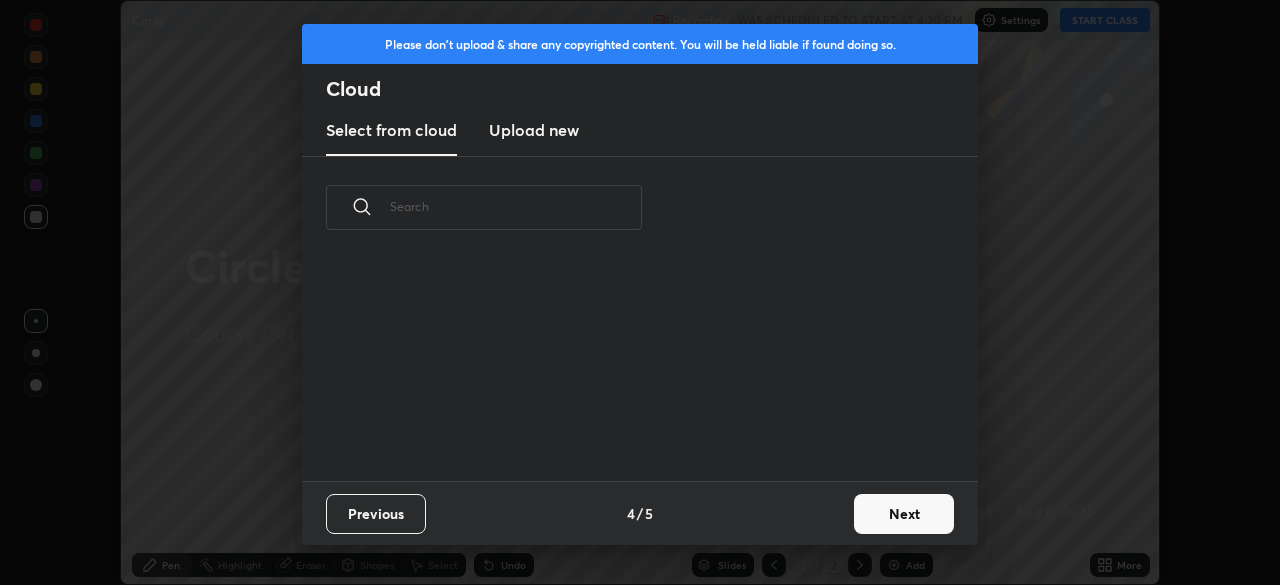 click on "Next" at bounding box center (904, 514) 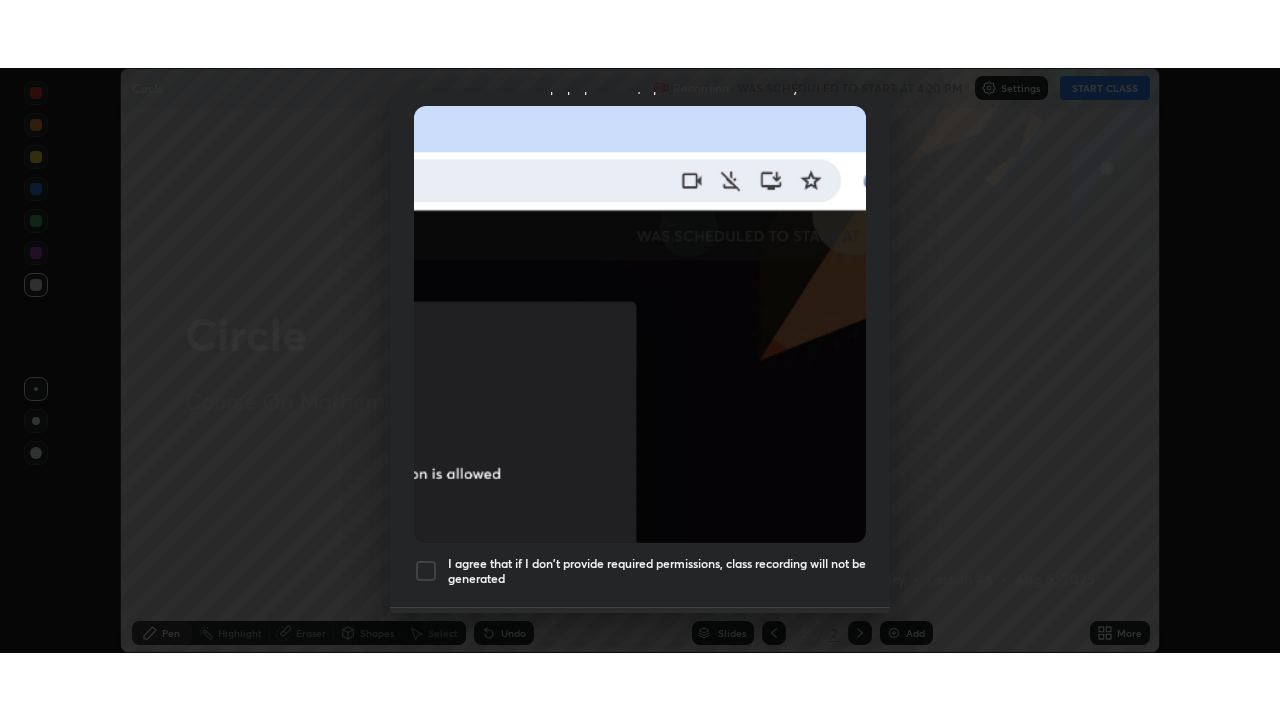 scroll, scrollTop: 479, scrollLeft: 0, axis: vertical 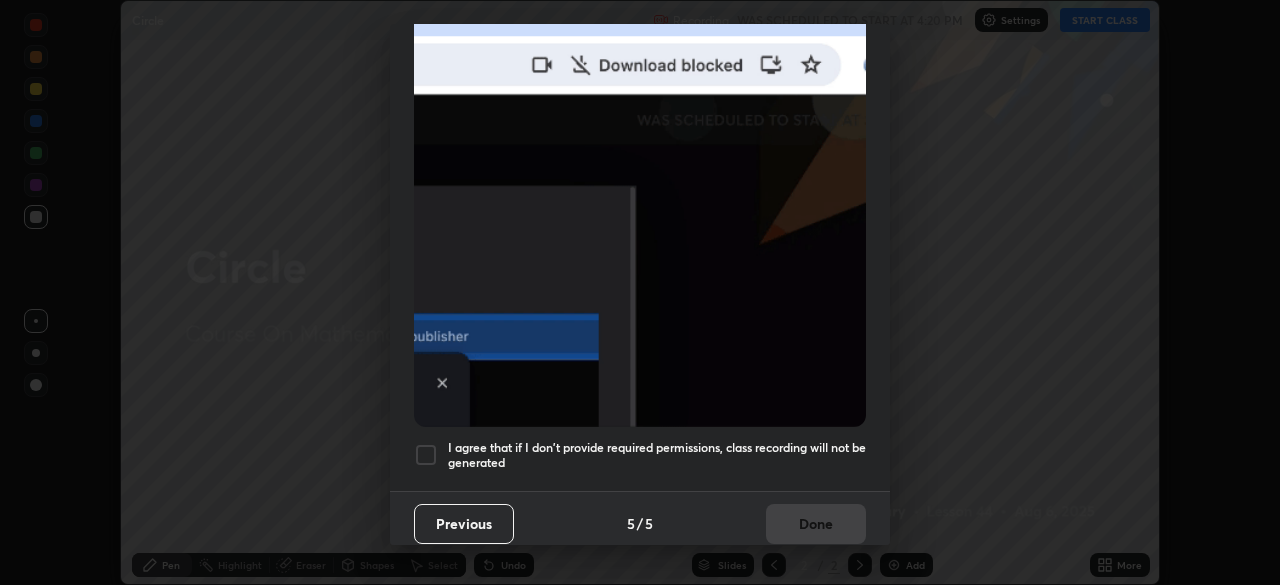 click at bounding box center (426, 455) 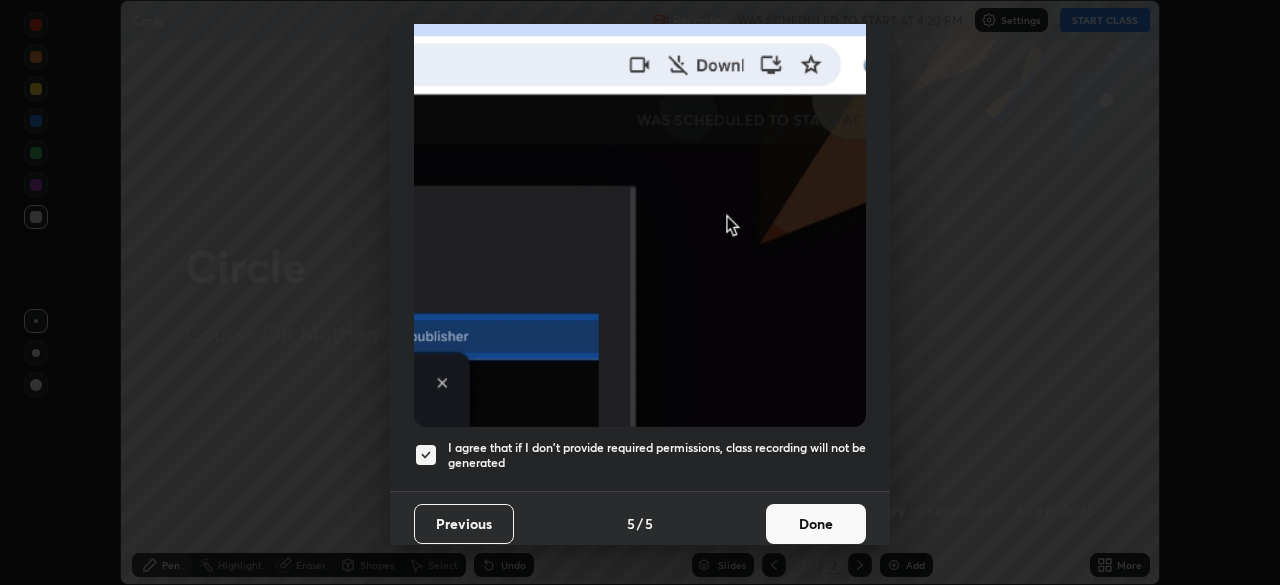 click on "Done" at bounding box center (816, 524) 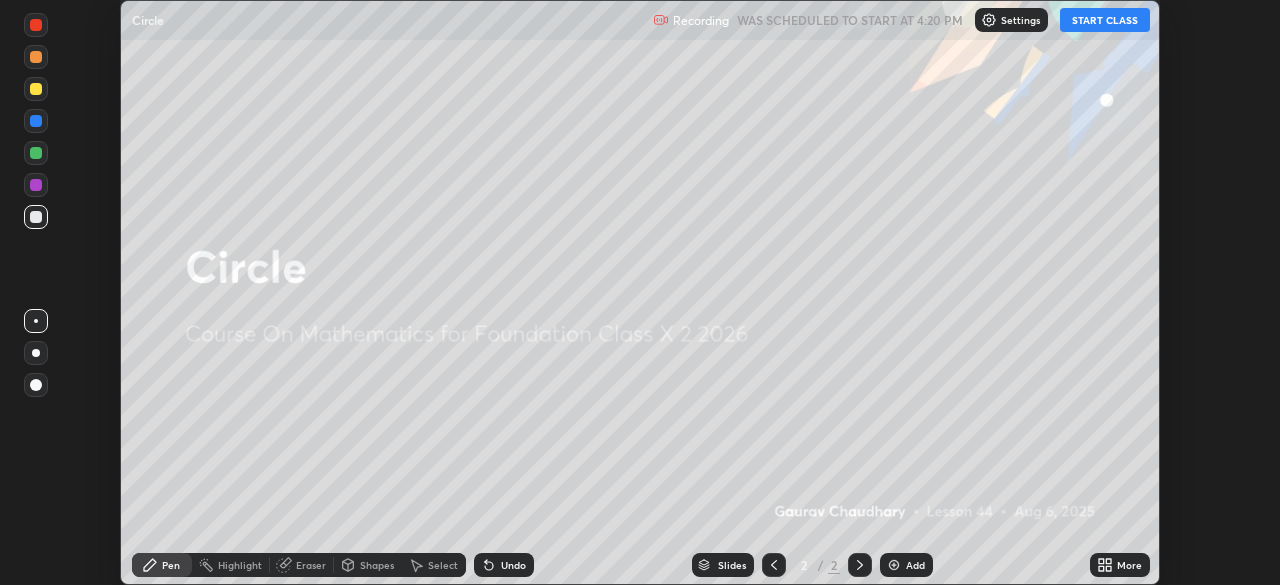 click on "START CLASS" at bounding box center [1105, 20] 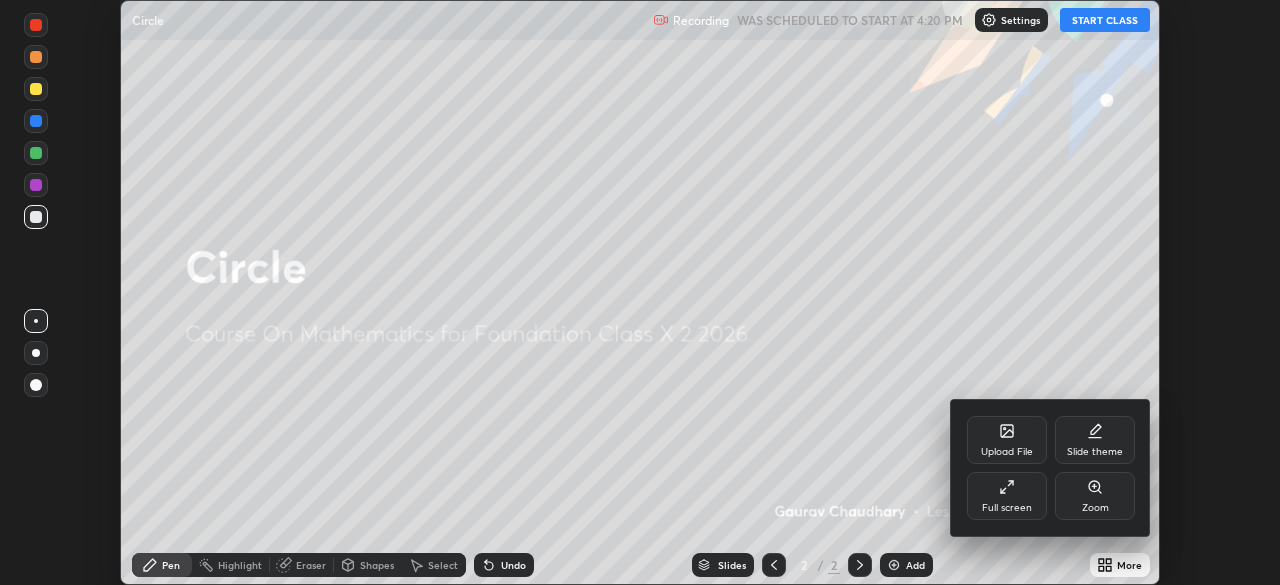 click on "Full screen" at bounding box center (1007, 496) 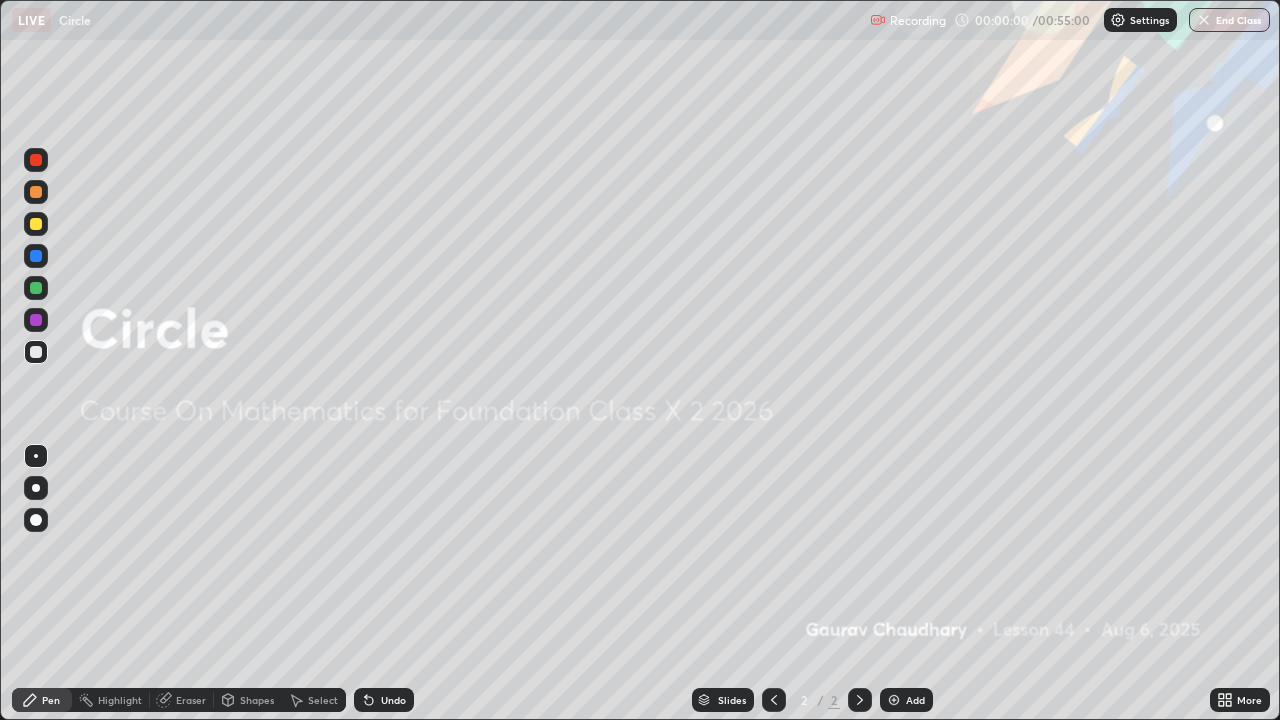 scroll, scrollTop: 99280, scrollLeft: 98720, axis: both 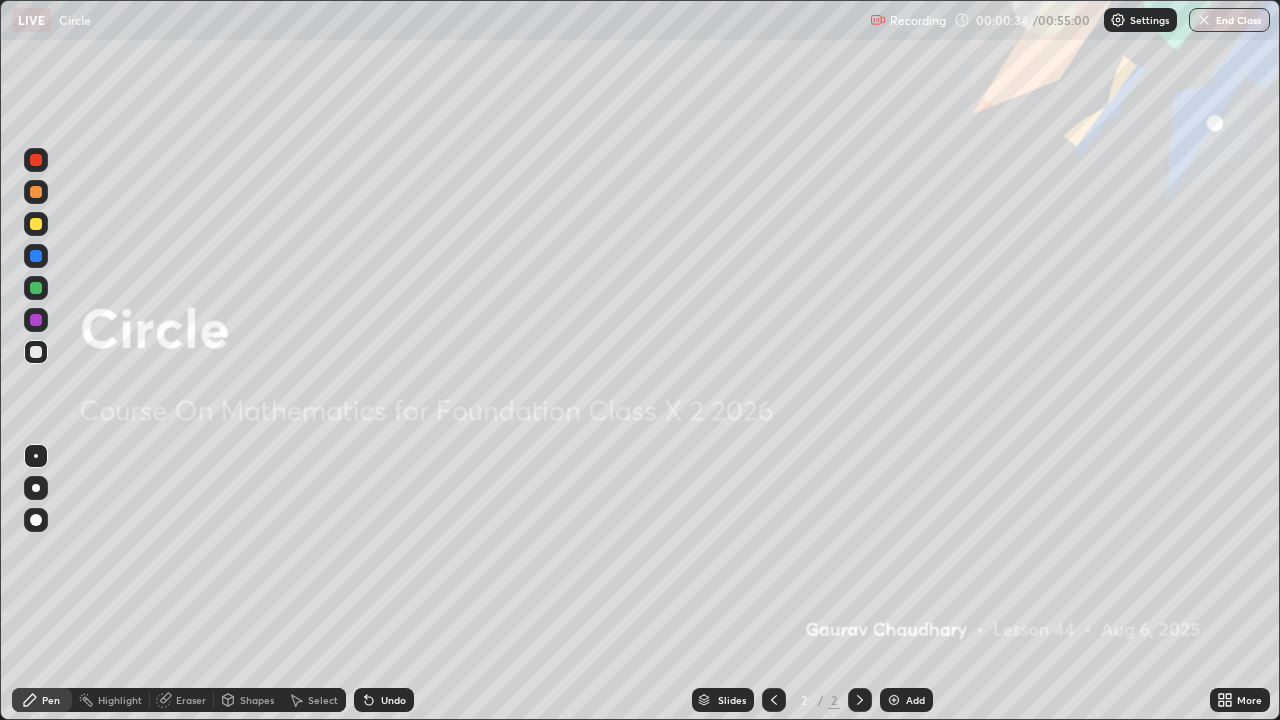 click on "Add" at bounding box center [915, 700] 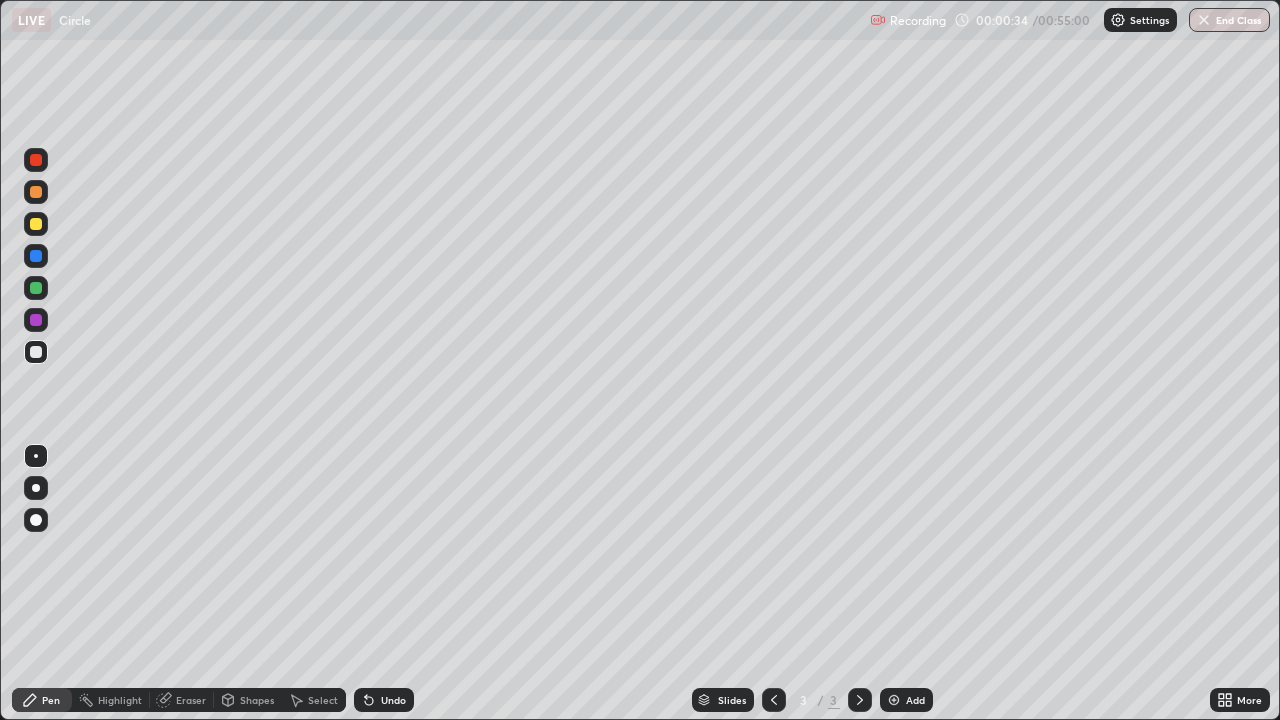 click 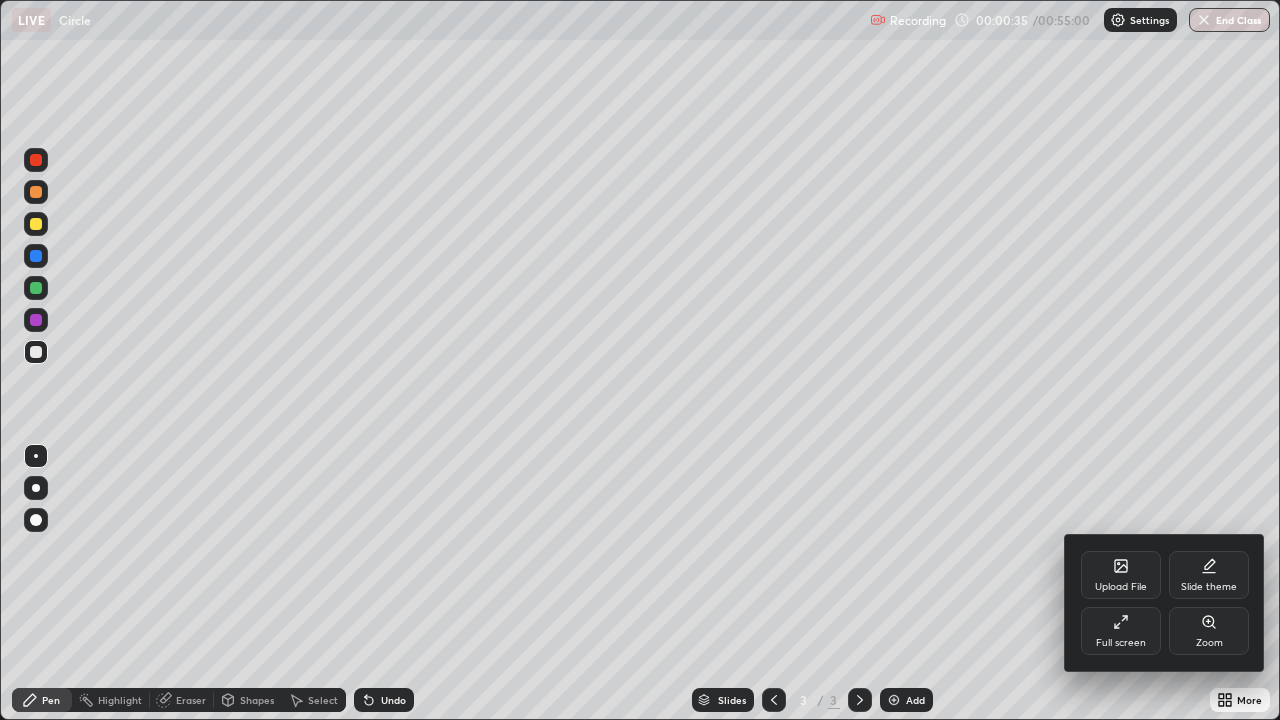 click on "Upload File" at bounding box center (1121, 575) 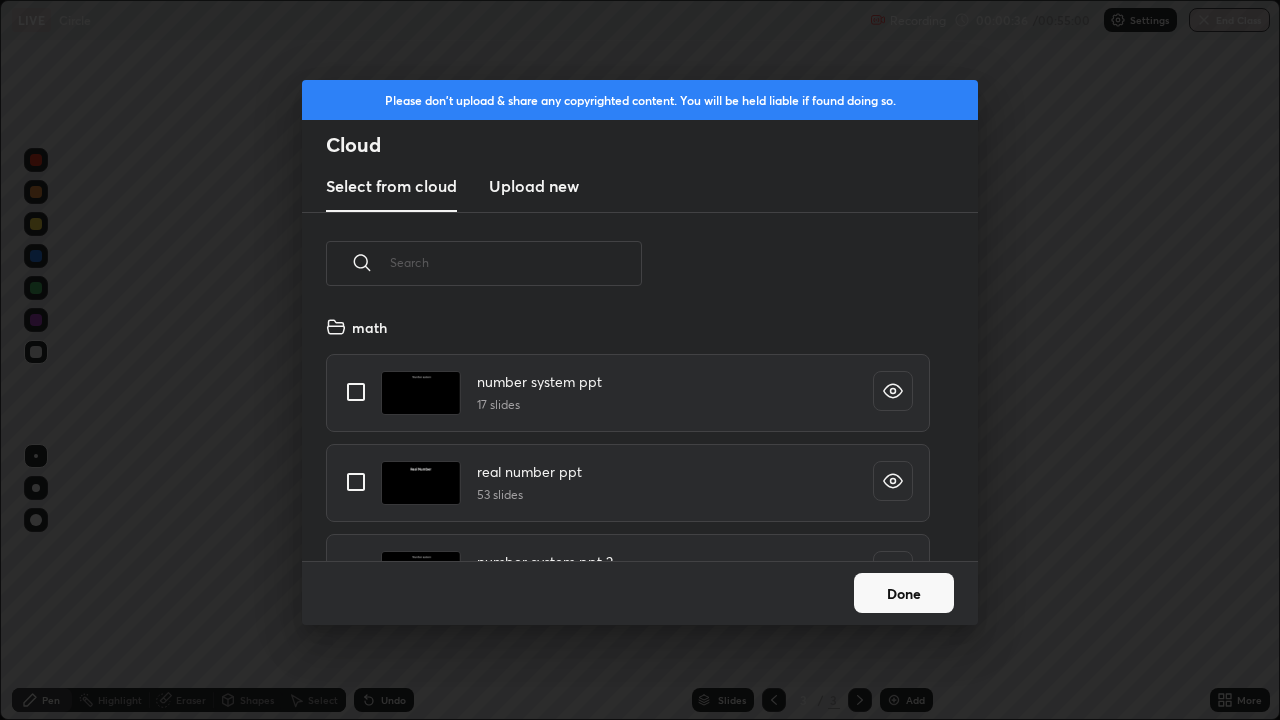 scroll, scrollTop: 7, scrollLeft: 11, axis: both 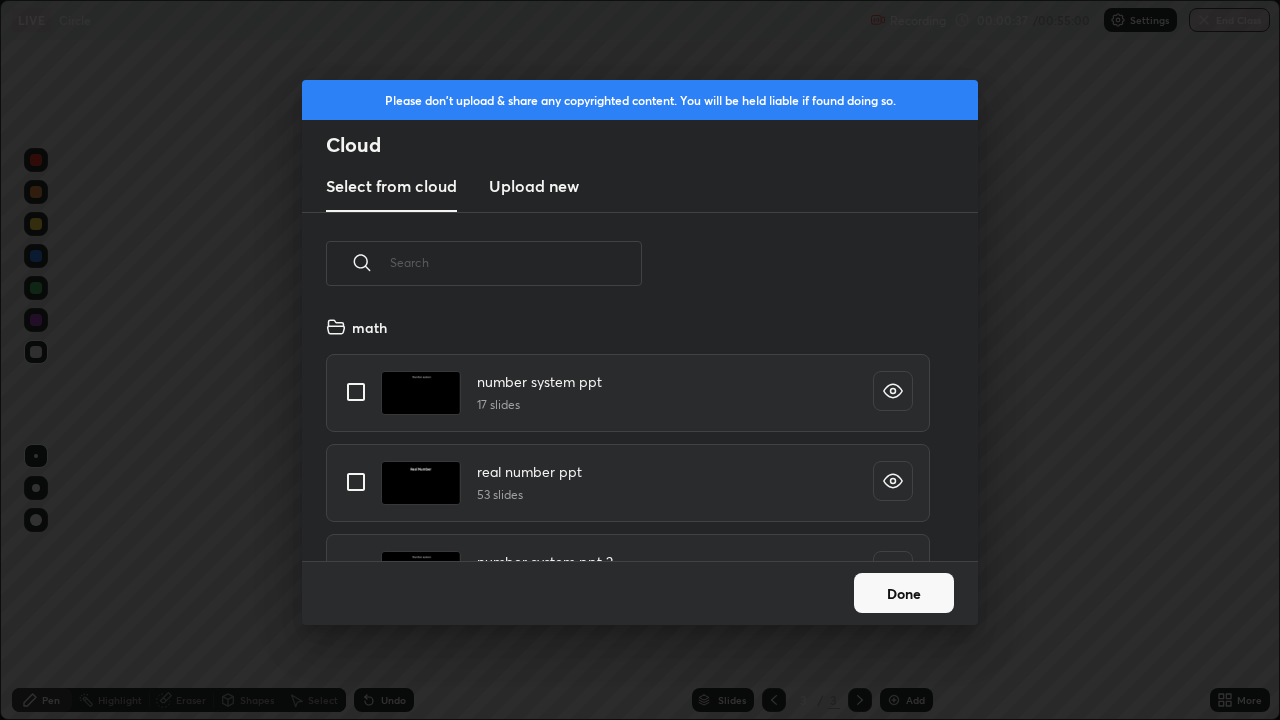 click at bounding box center (516, 262) 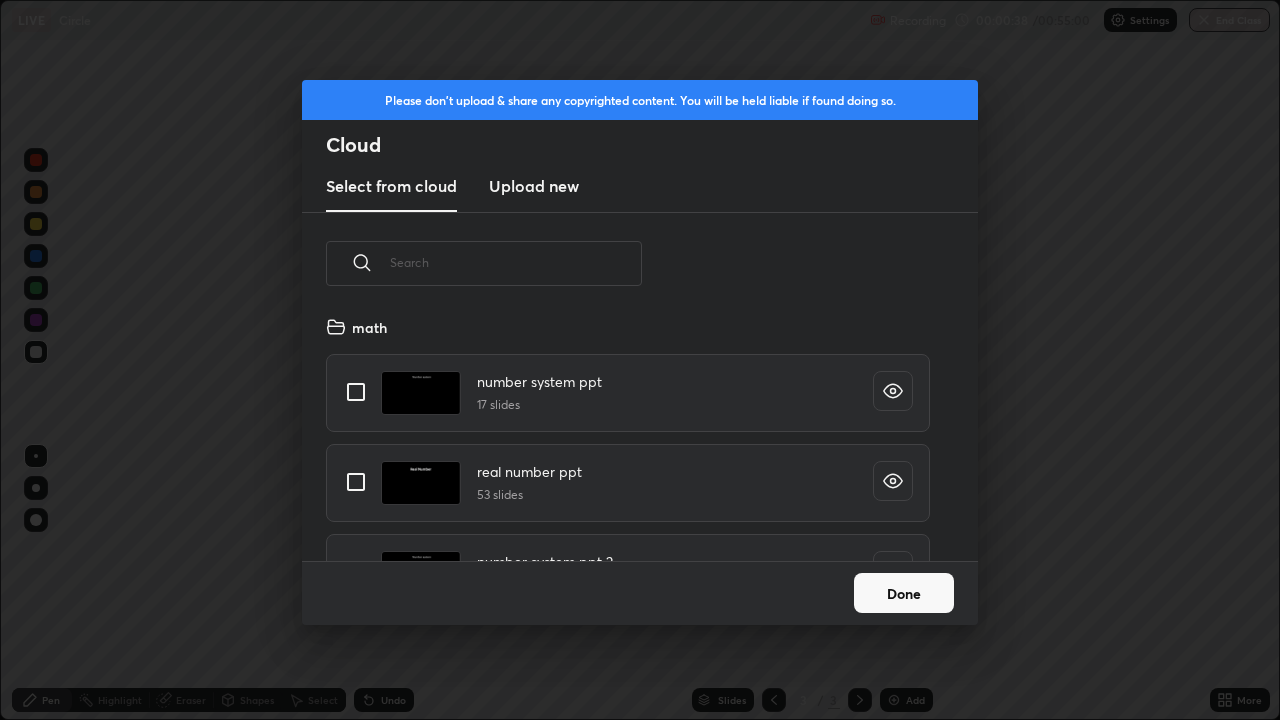 click on "Done" at bounding box center (904, 593) 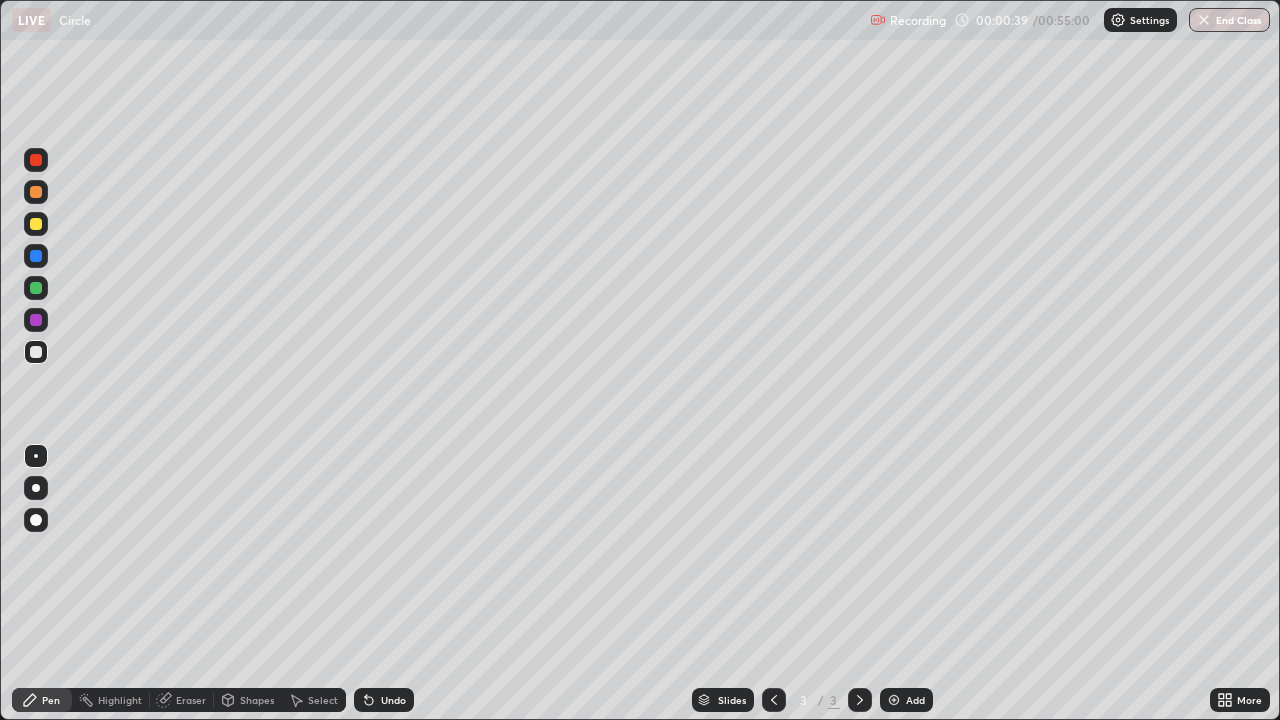 click 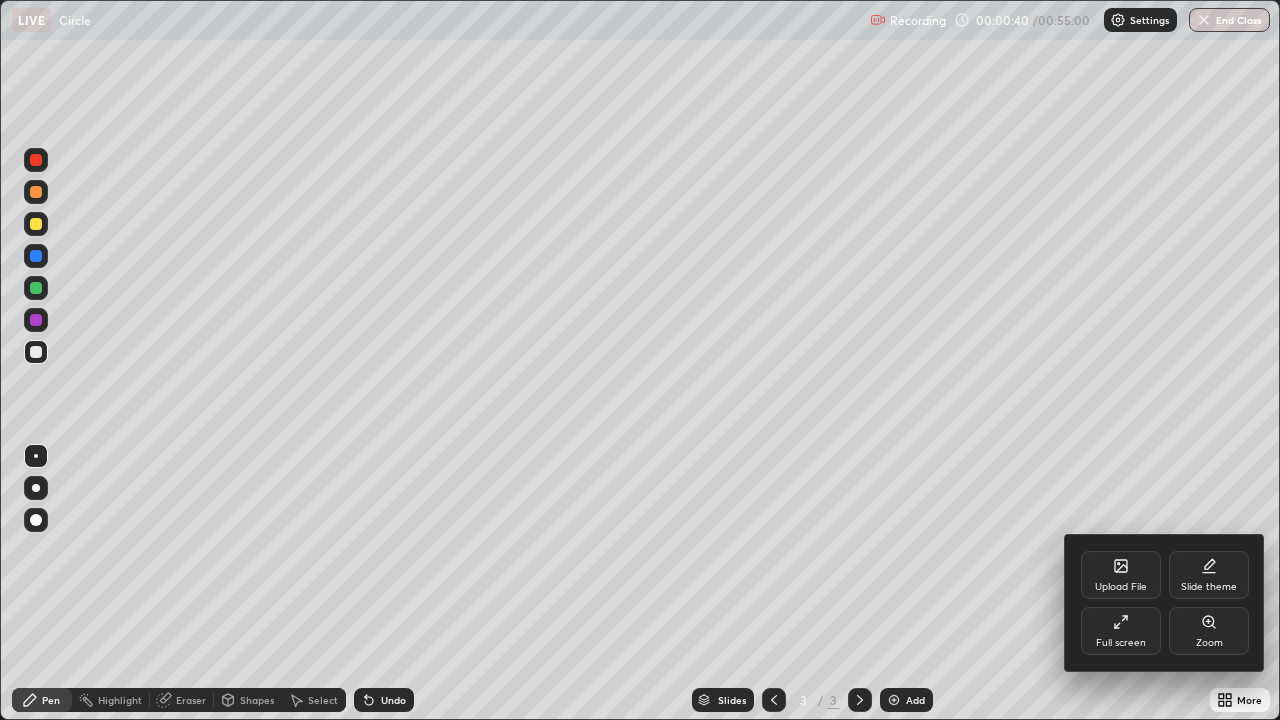 click on "Full screen" at bounding box center [1121, 643] 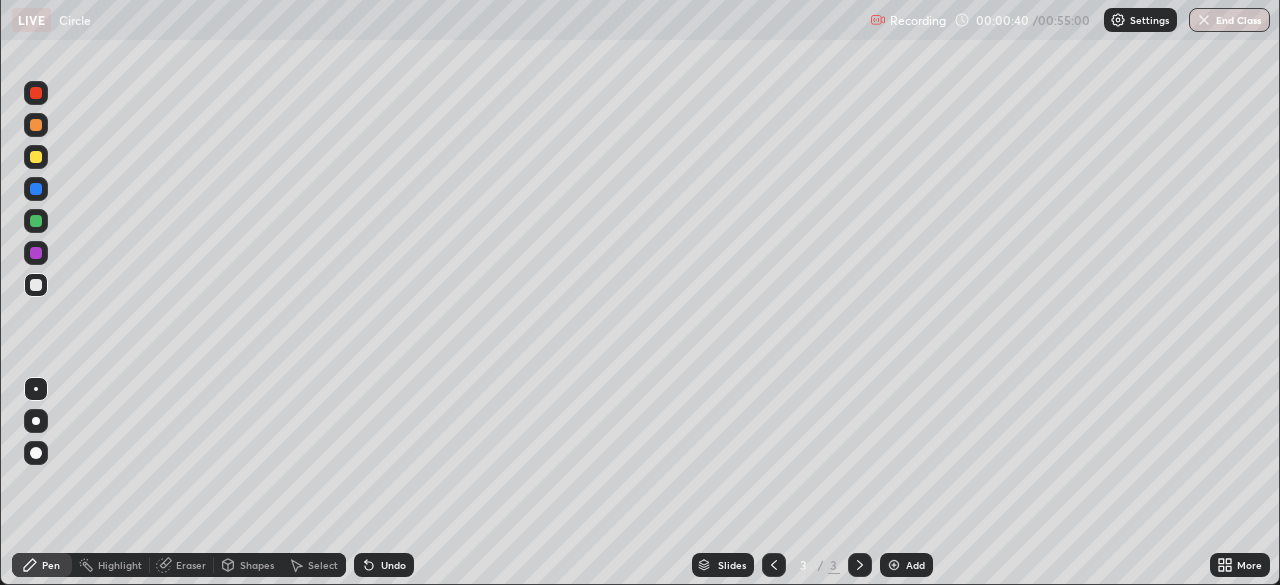 scroll, scrollTop: 585, scrollLeft: 1280, axis: both 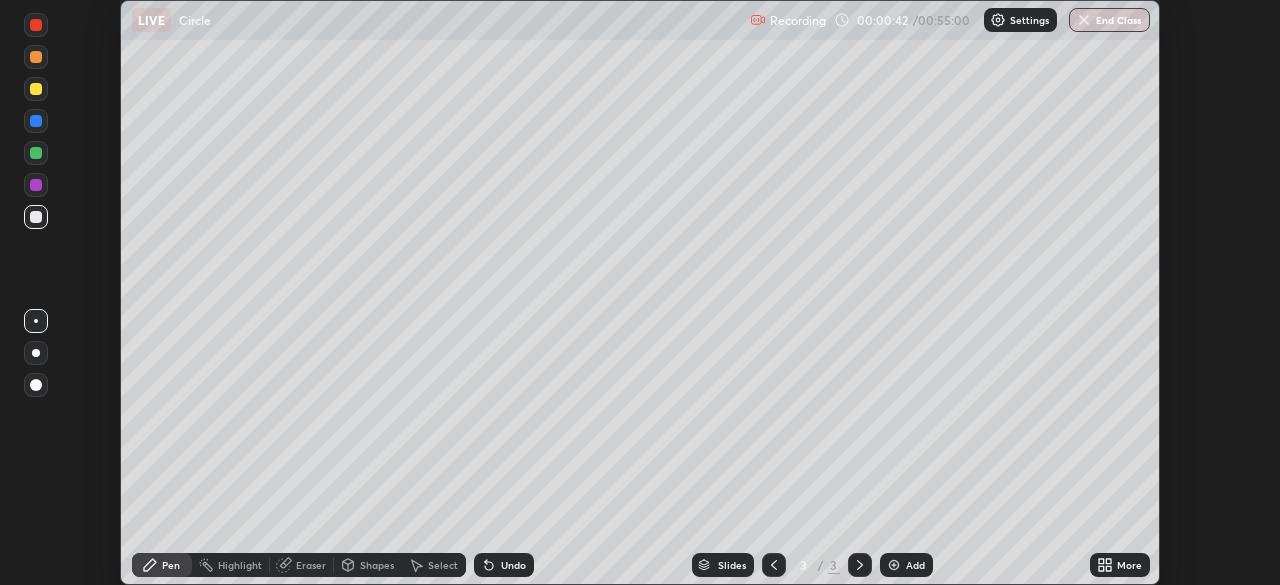 click 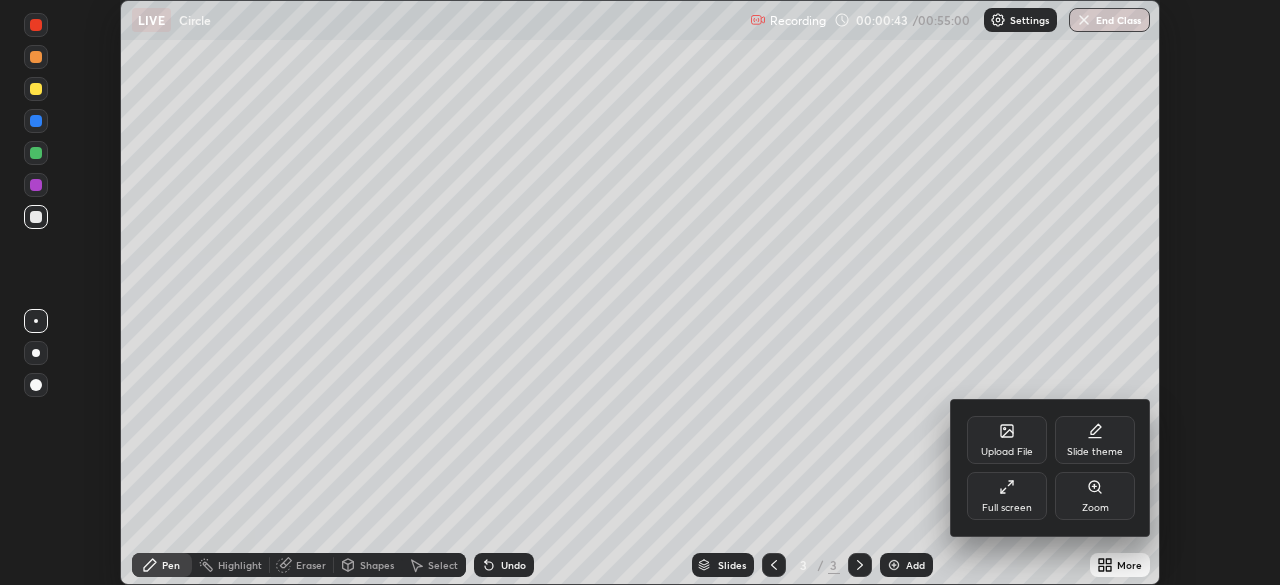 click on "Upload File" at bounding box center [1007, 452] 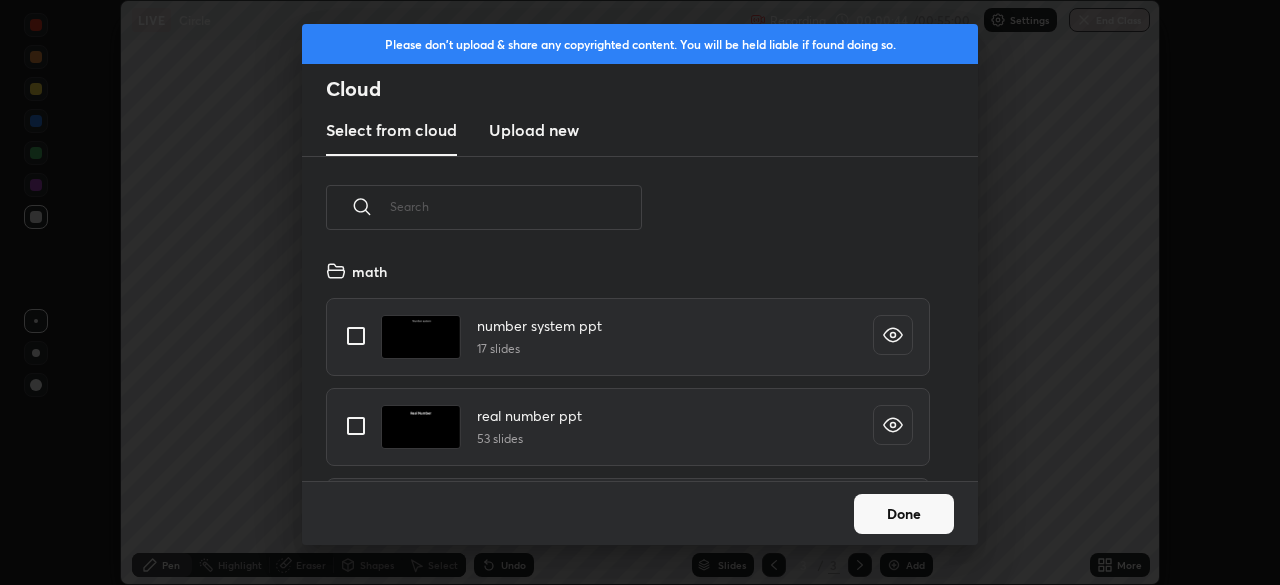 scroll, scrollTop: 7, scrollLeft: 11, axis: both 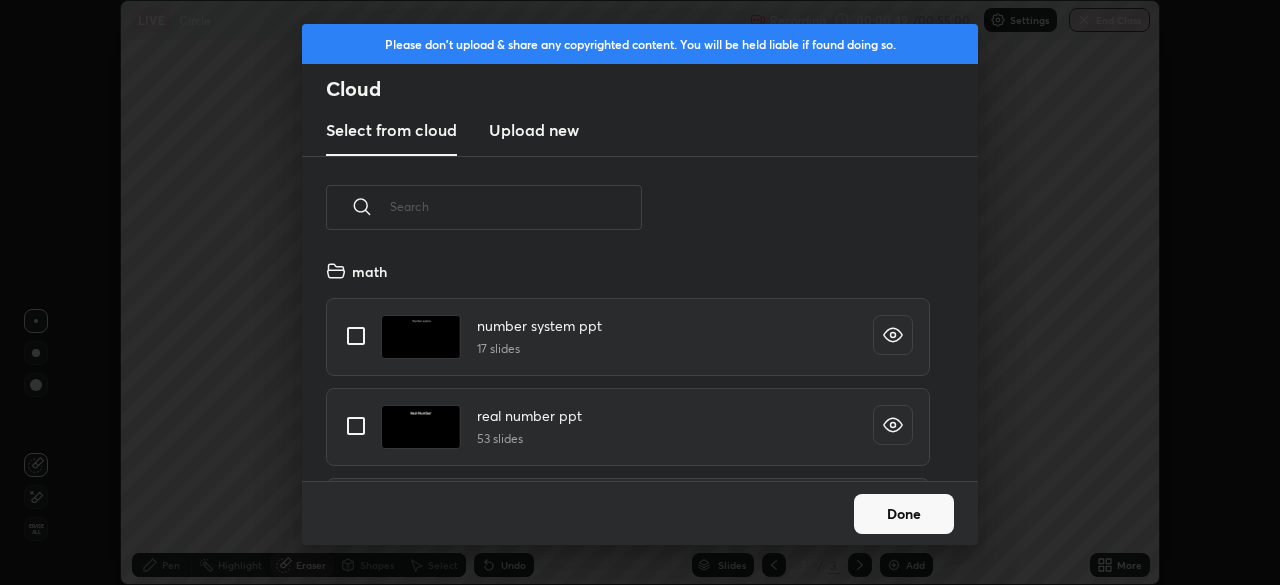 click at bounding box center (516, 206) 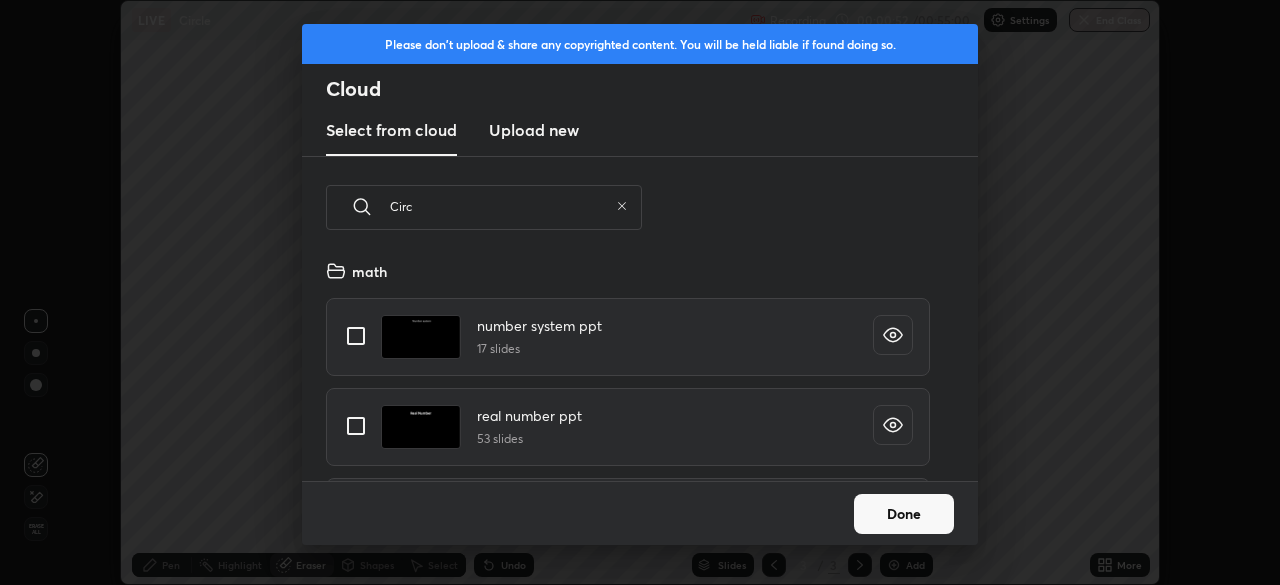 scroll, scrollTop: 126, scrollLeft: 642, axis: both 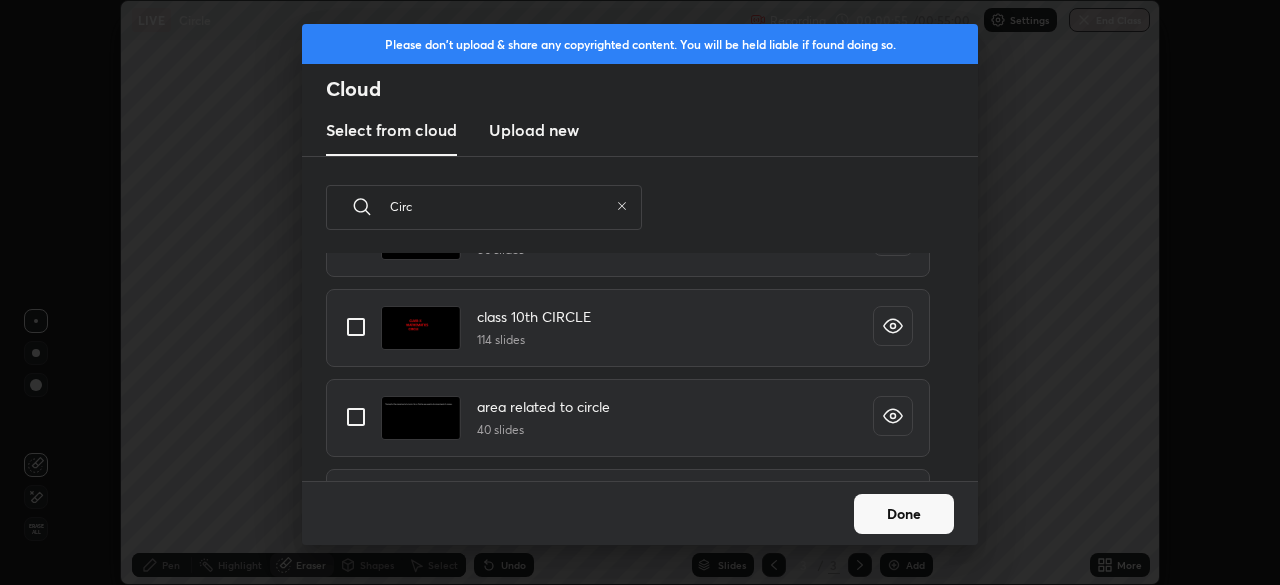 type on "Circ" 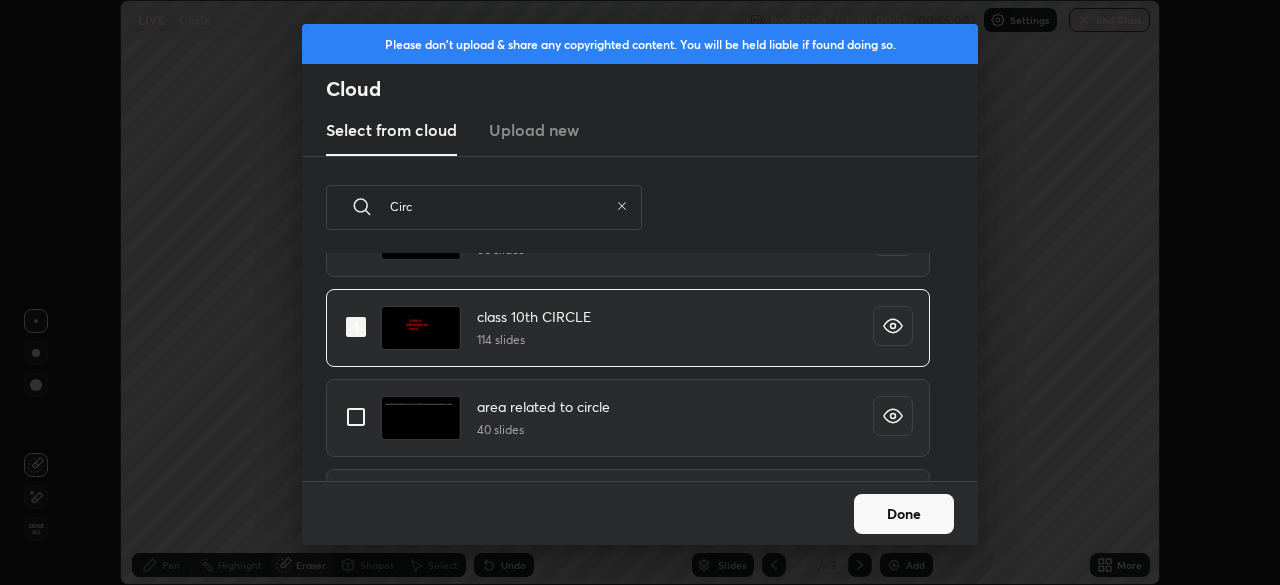 click on "Done" at bounding box center (904, 514) 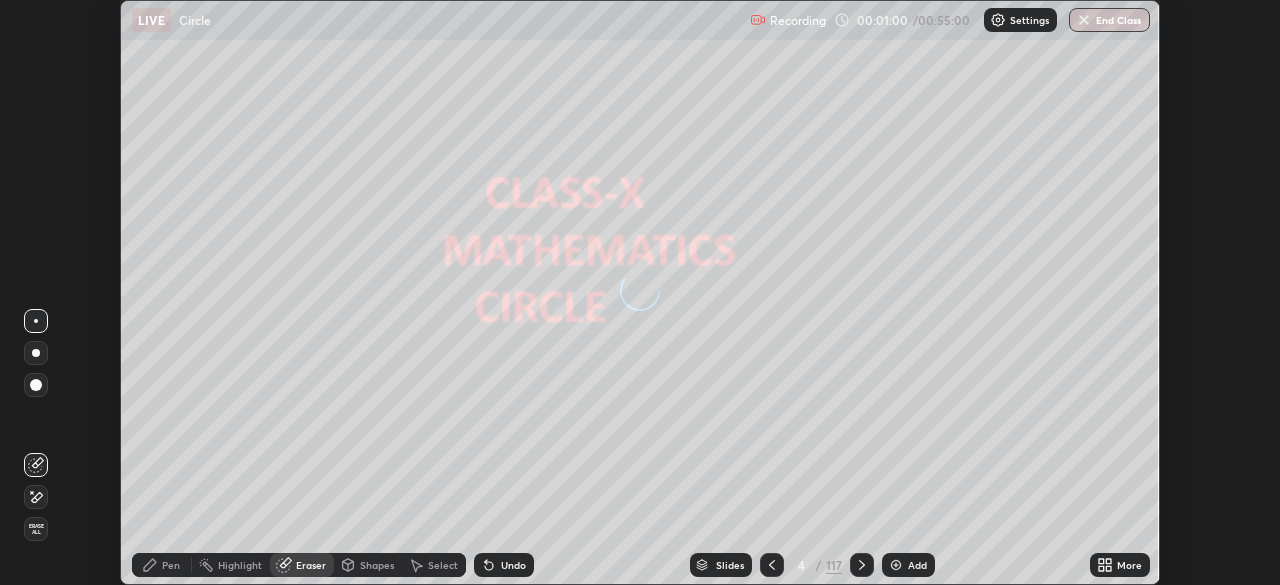 click 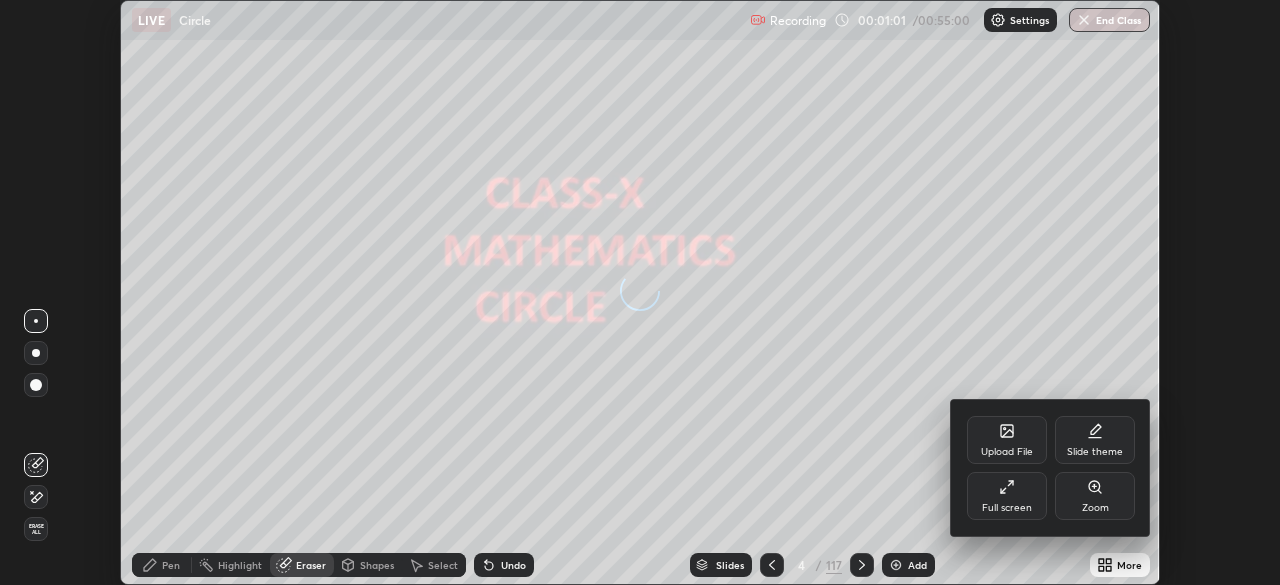 click on "Full screen" at bounding box center [1007, 496] 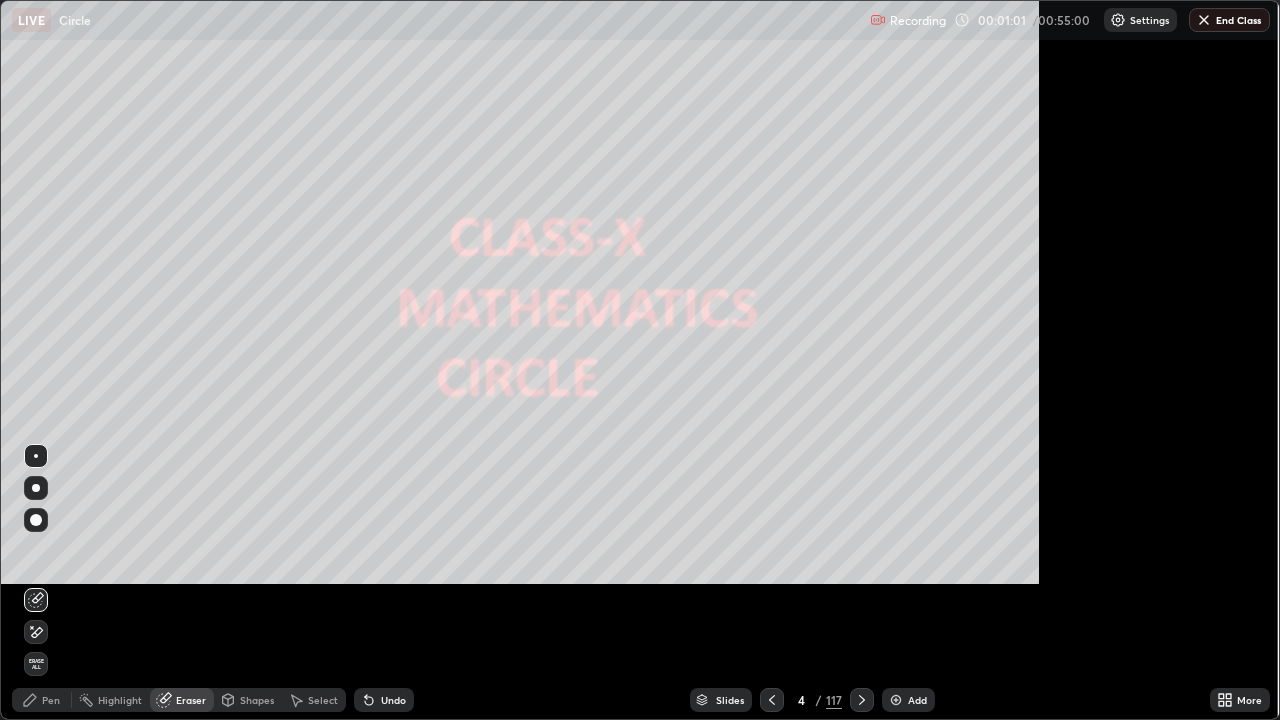 scroll, scrollTop: 99280, scrollLeft: 98720, axis: both 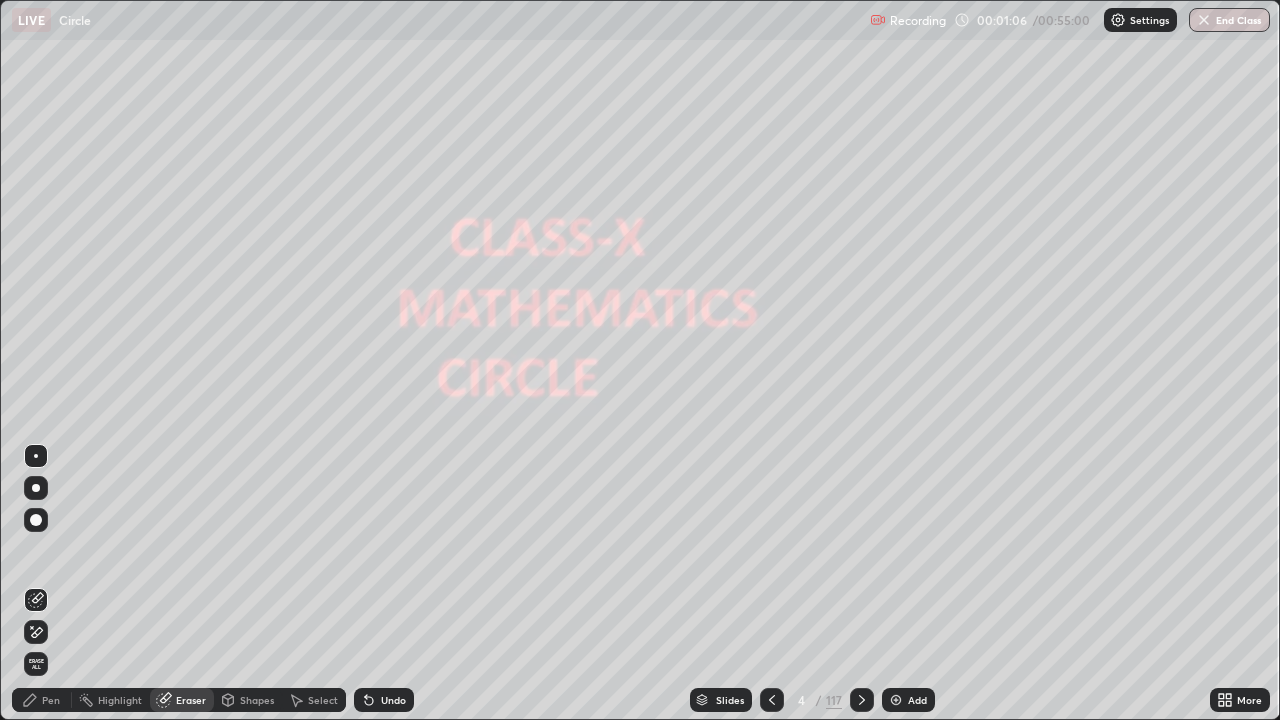 click 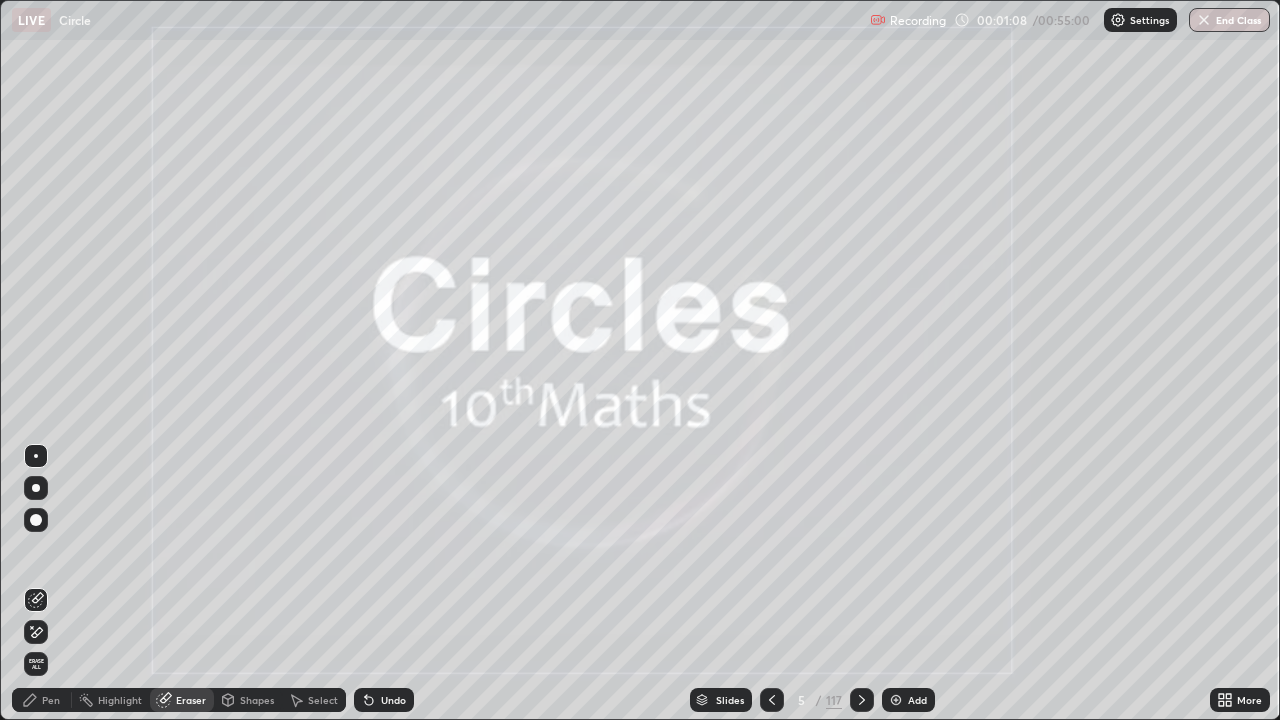 click on "Slides" at bounding box center [721, 700] 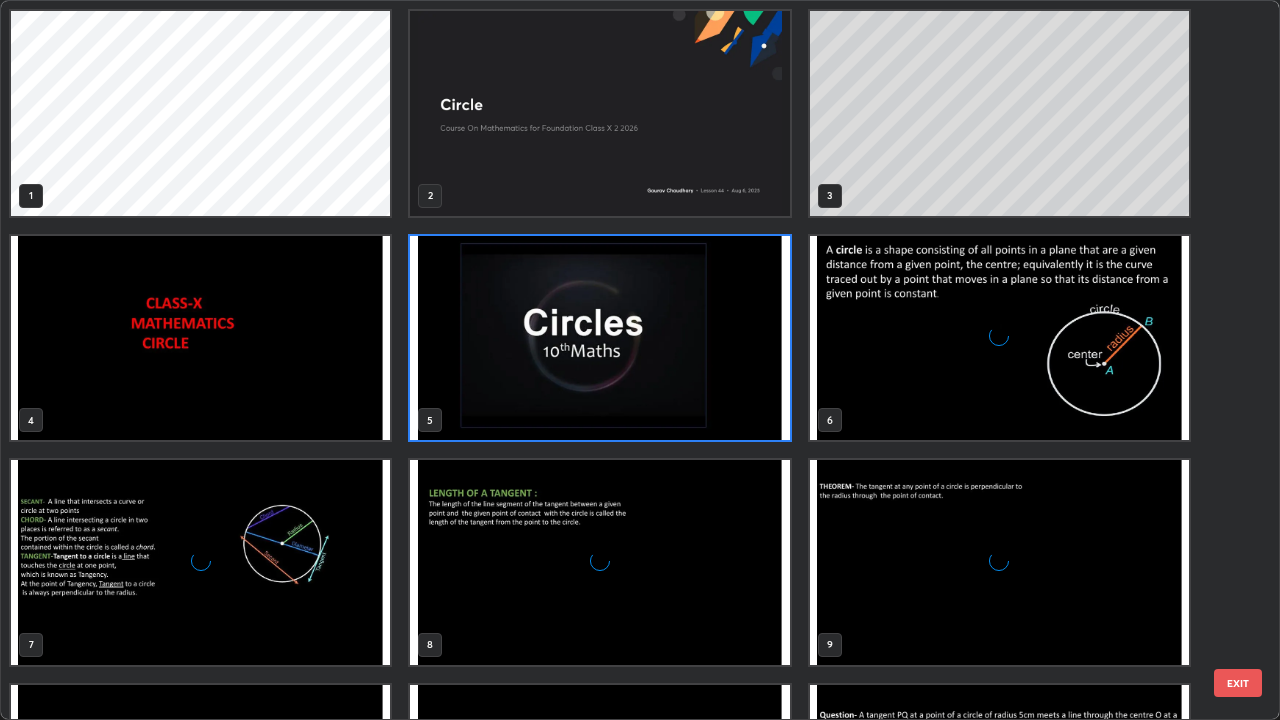 scroll, scrollTop: 7, scrollLeft: 11, axis: both 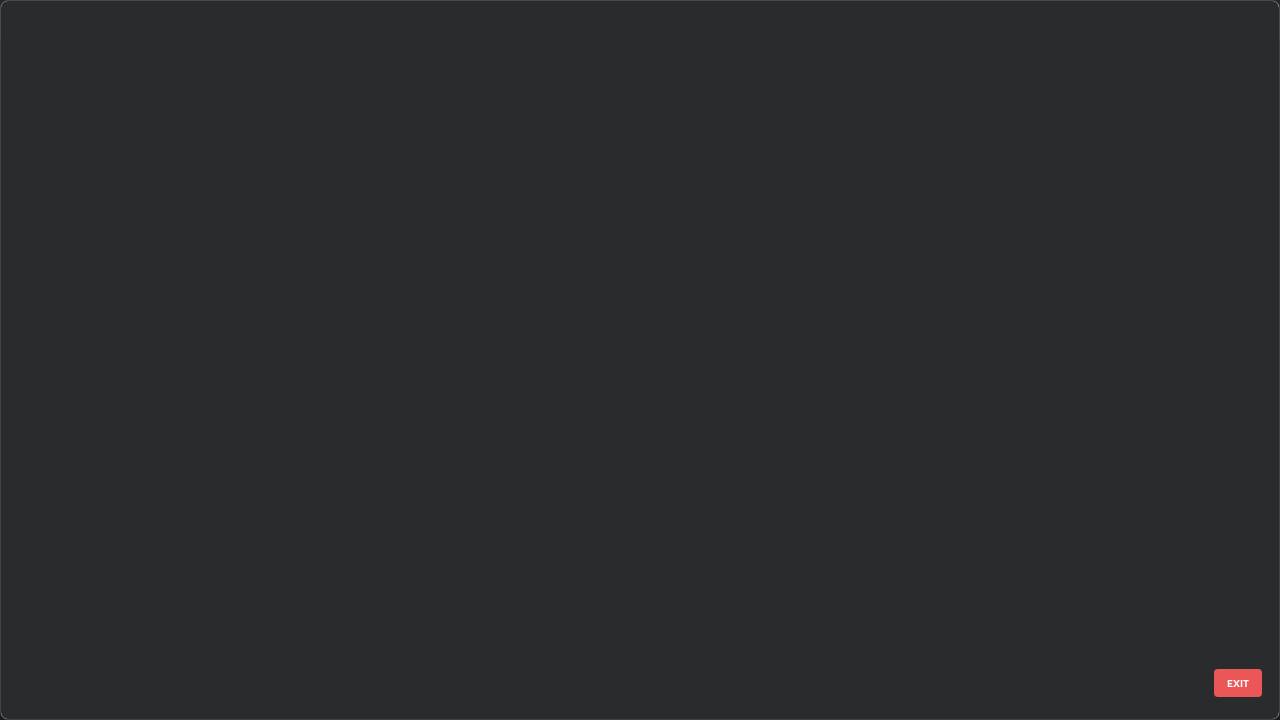 click on "10 11 12 13 14 15 16 17 18 19 20 21 22 23 24" at bounding box center [622, 360] 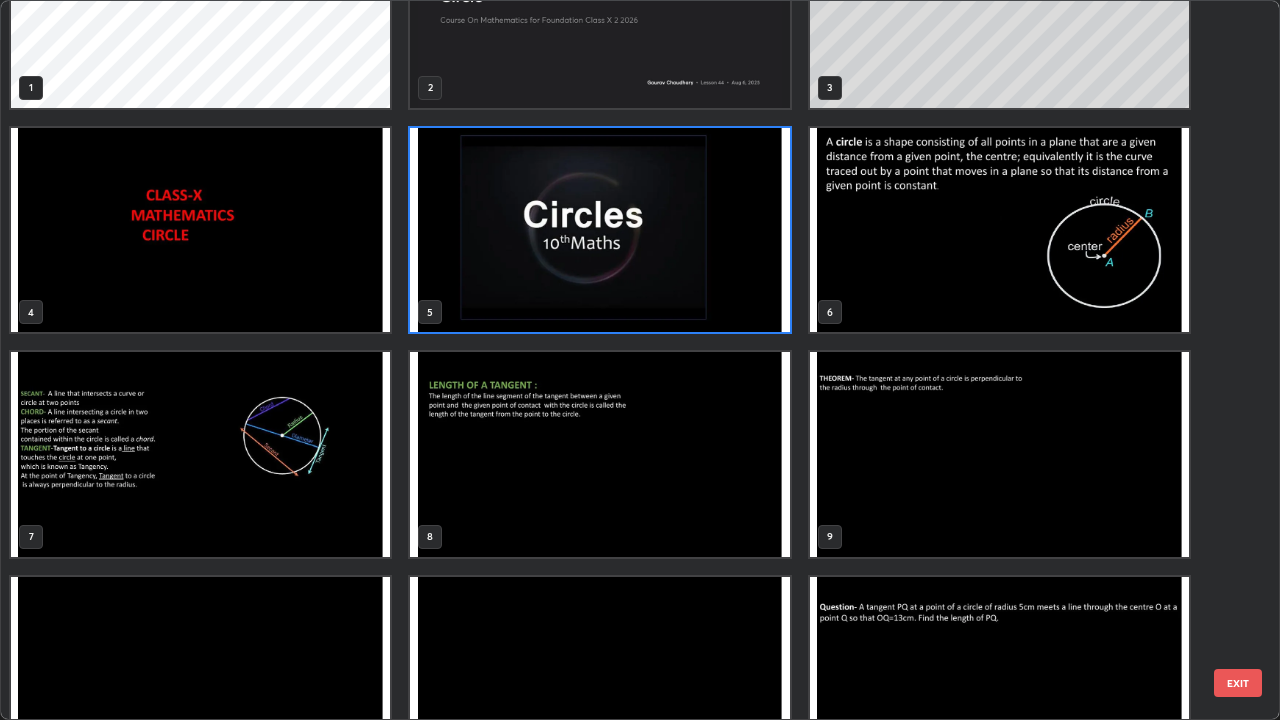 scroll, scrollTop: 0, scrollLeft: 0, axis: both 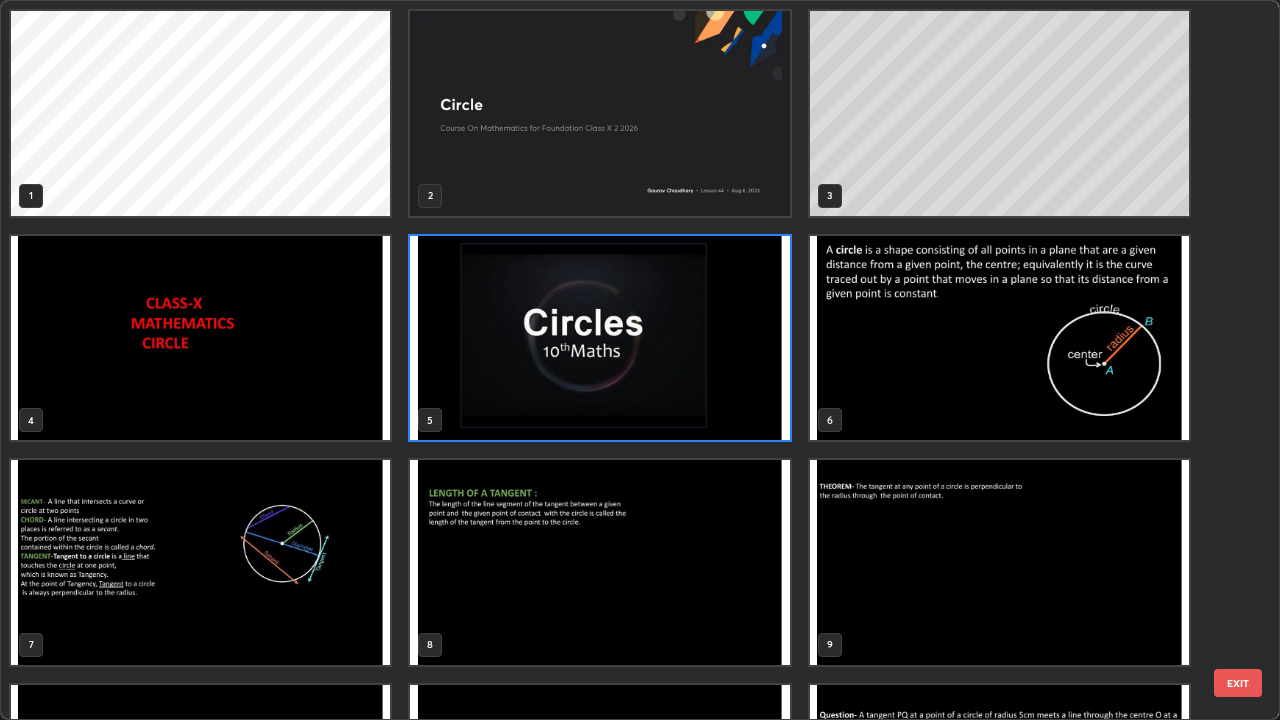 click at bounding box center [200, 338] 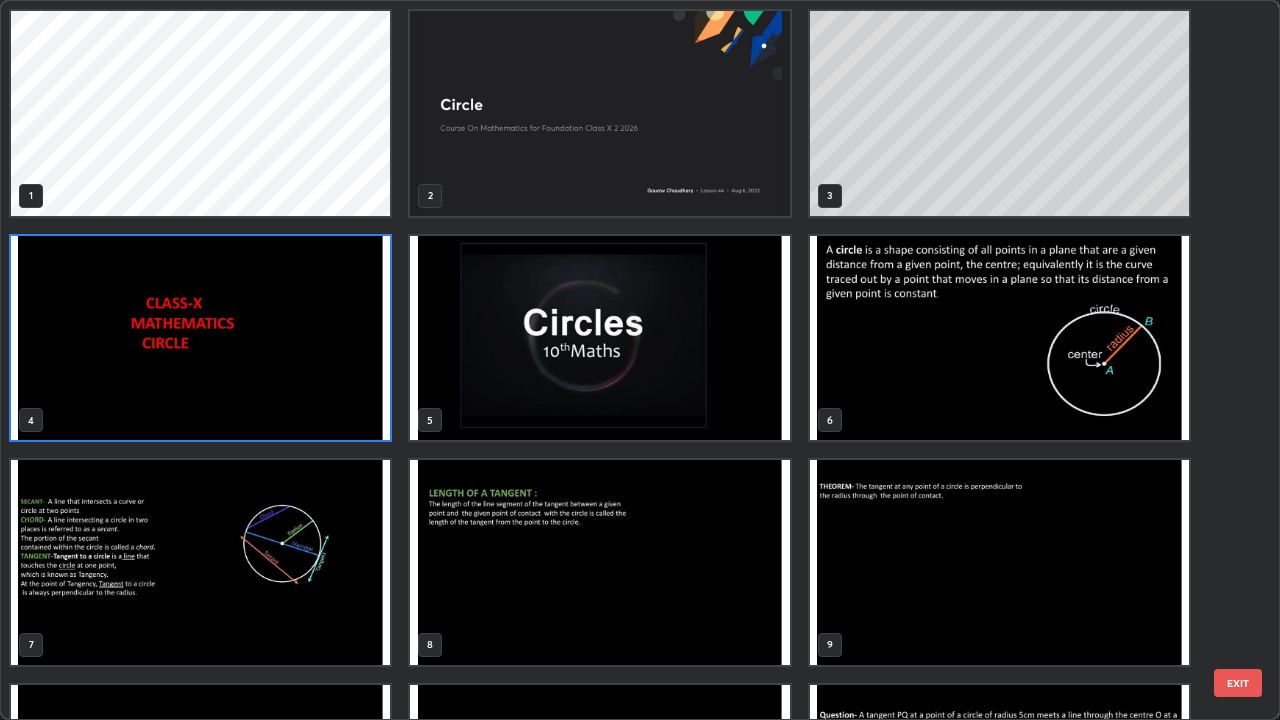 click at bounding box center [200, 338] 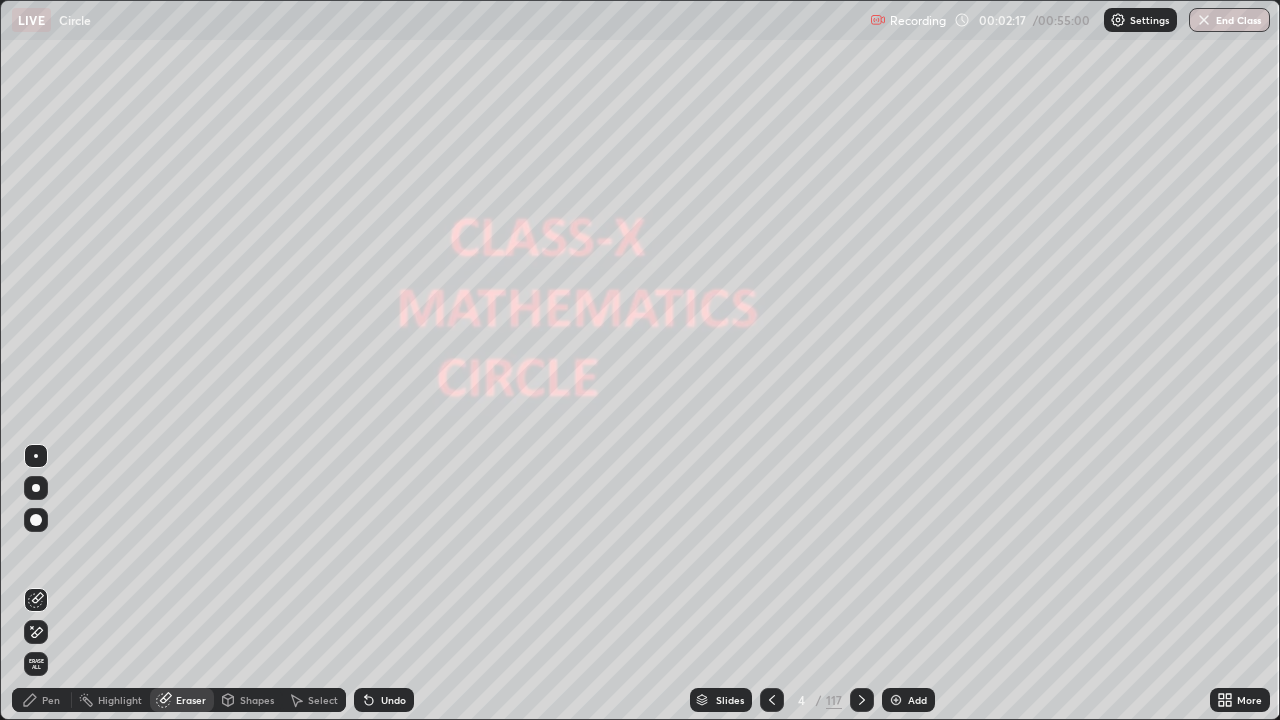 click 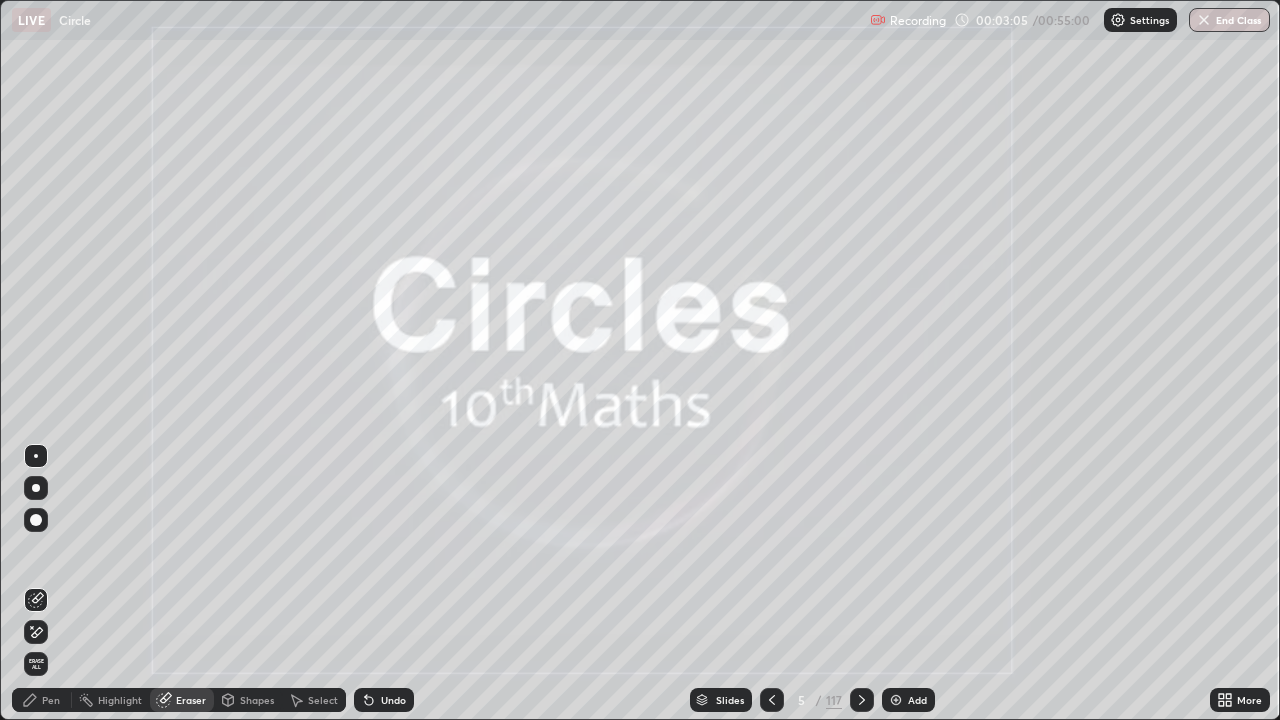 click 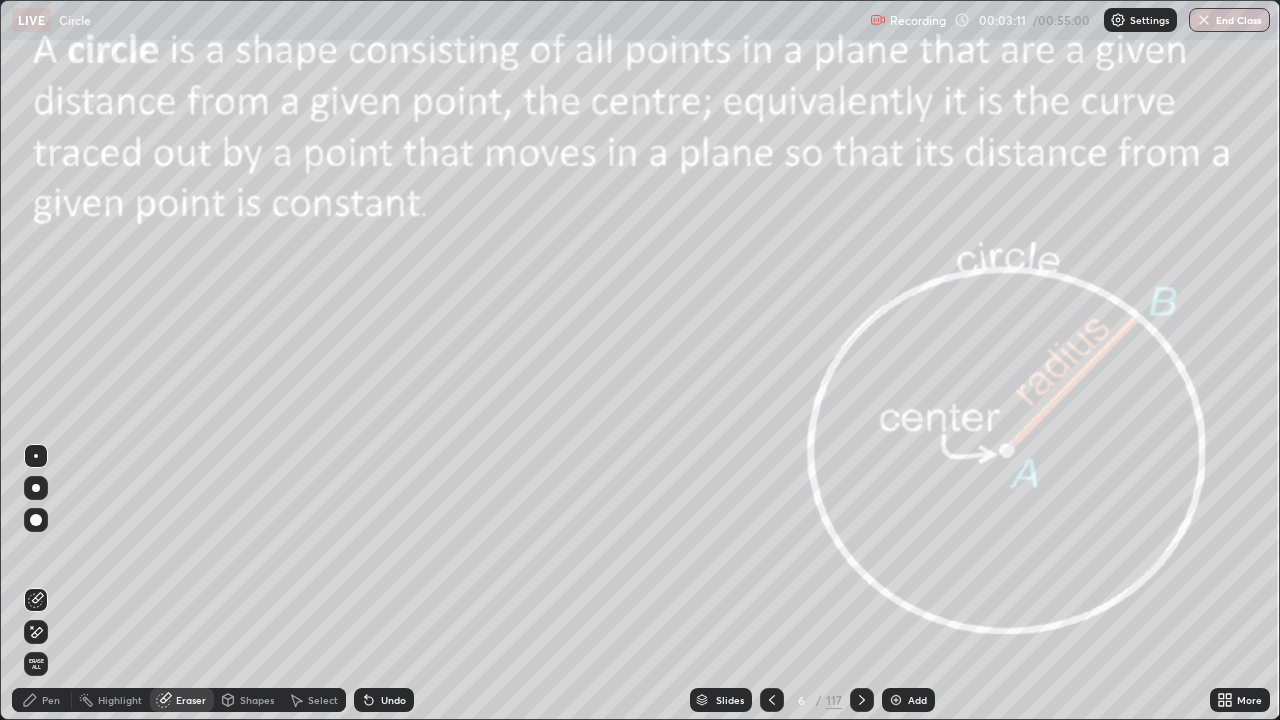 click 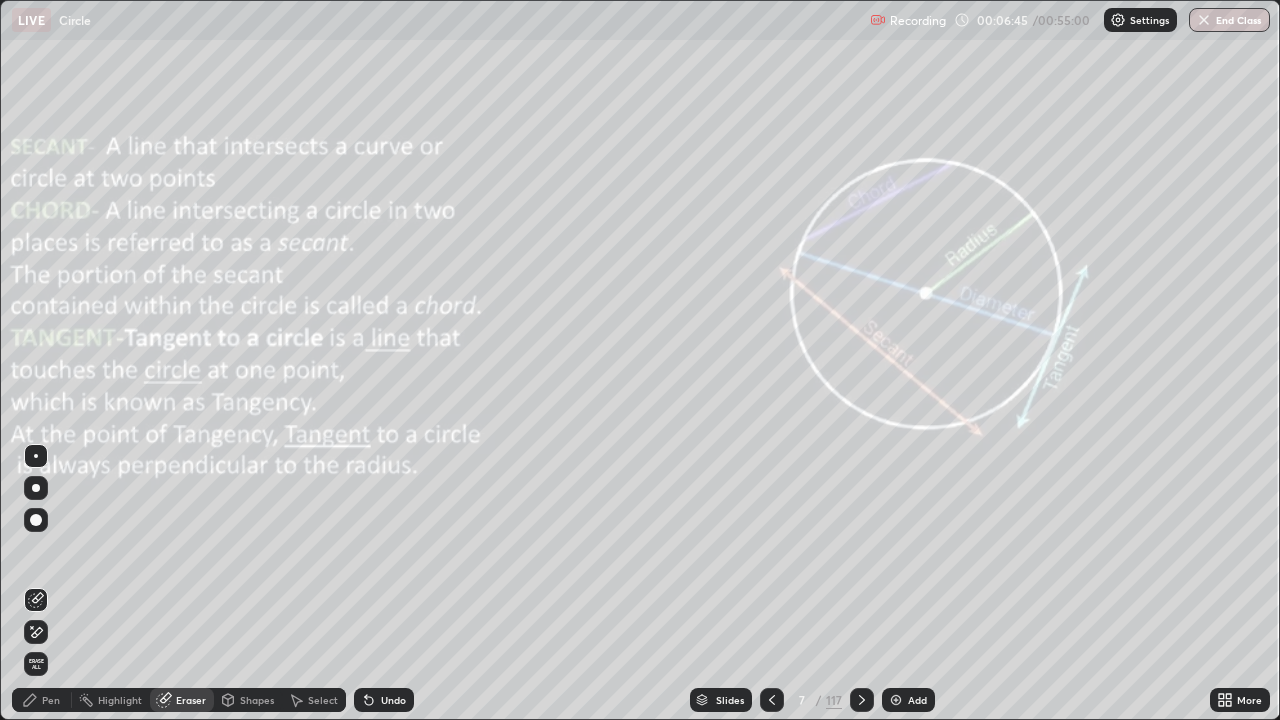 click 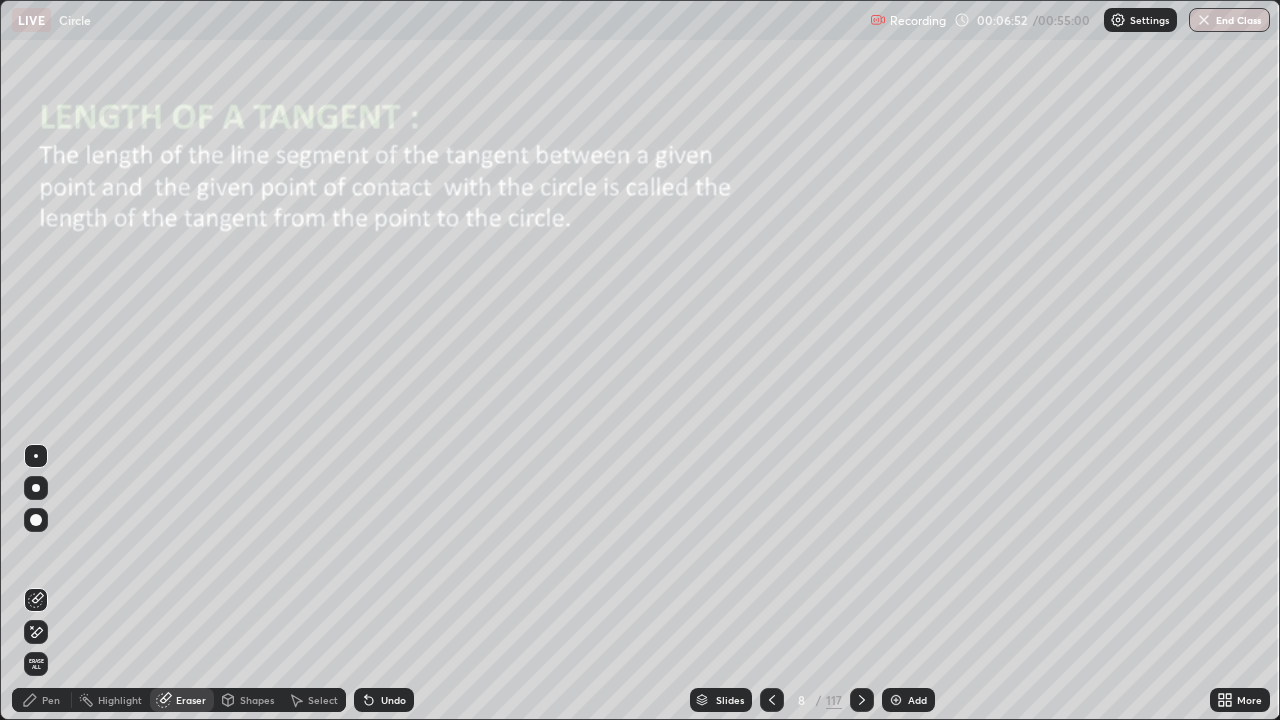 click at bounding box center (862, 700) 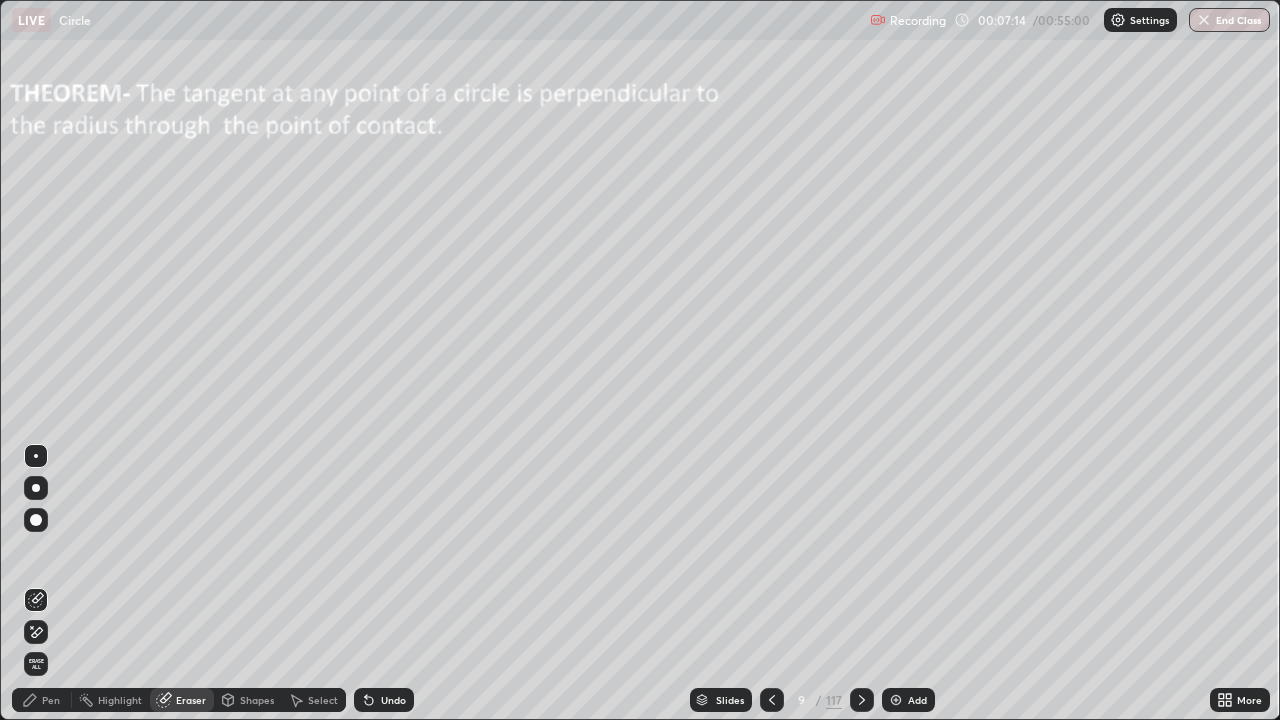 click on "Pen" at bounding box center (51, 700) 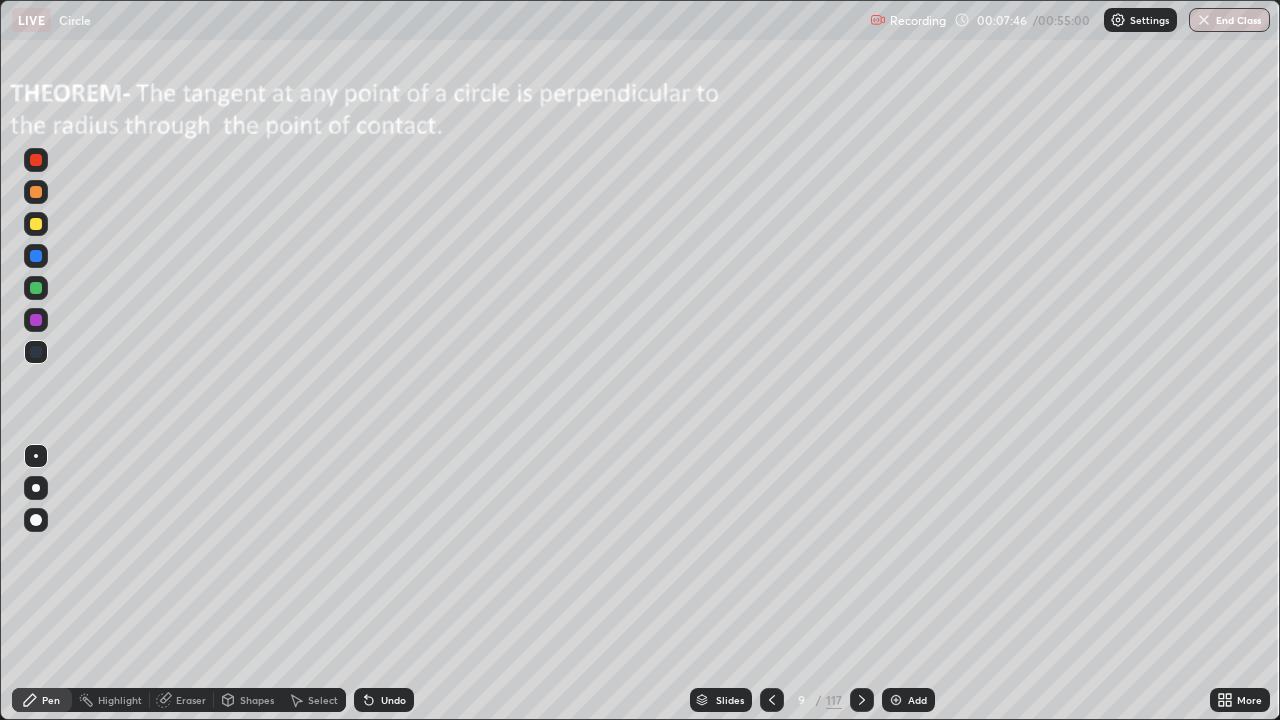 click at bounding box center (36, 288) 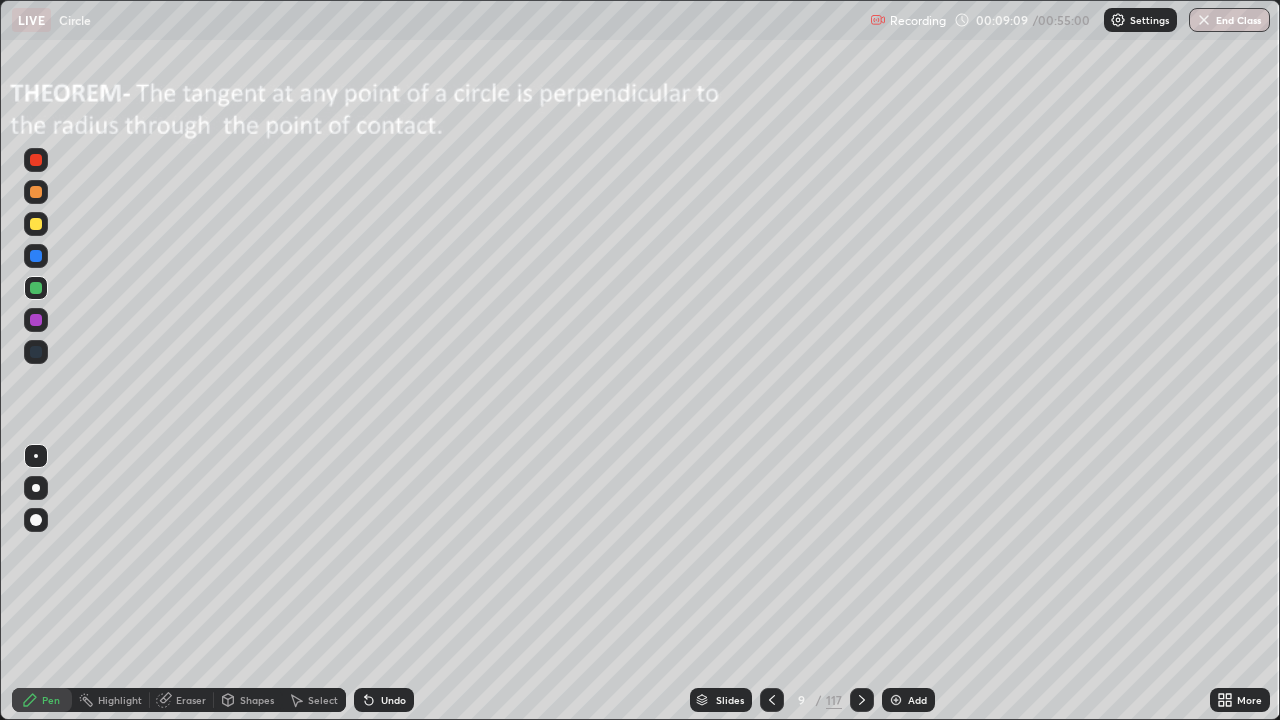 click on "Undo" at bounding box center [393, 700] 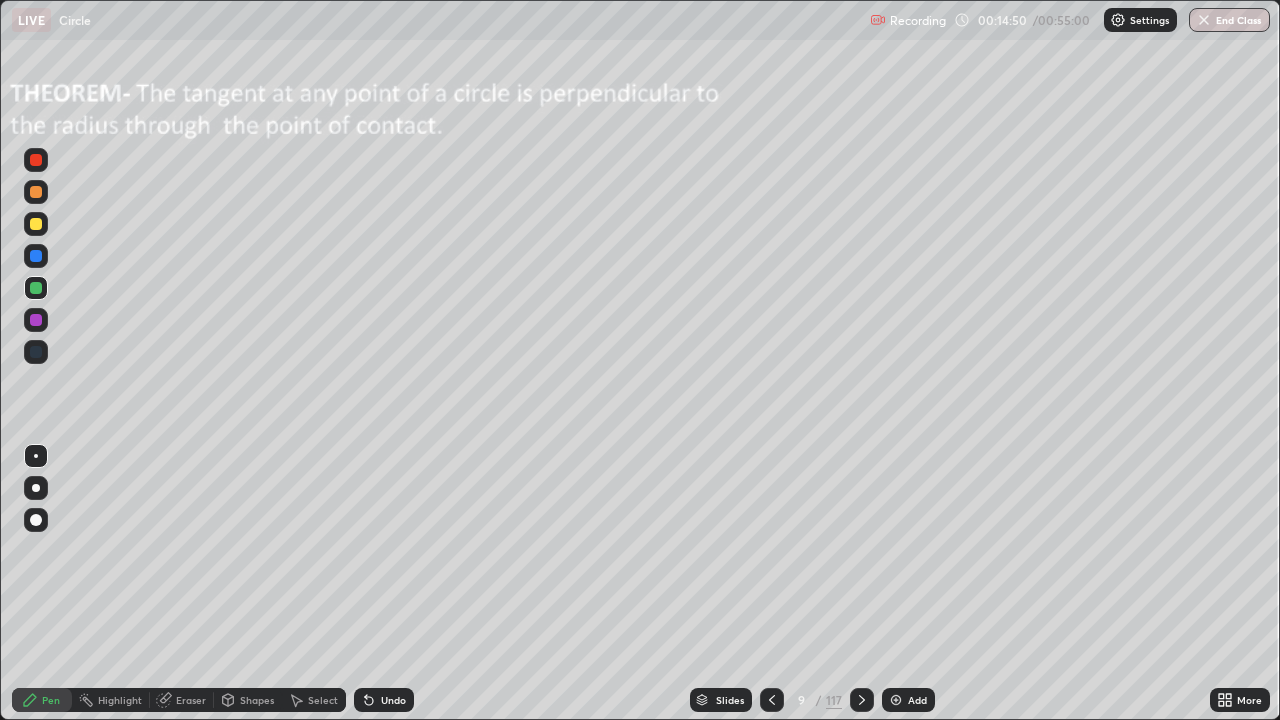 click 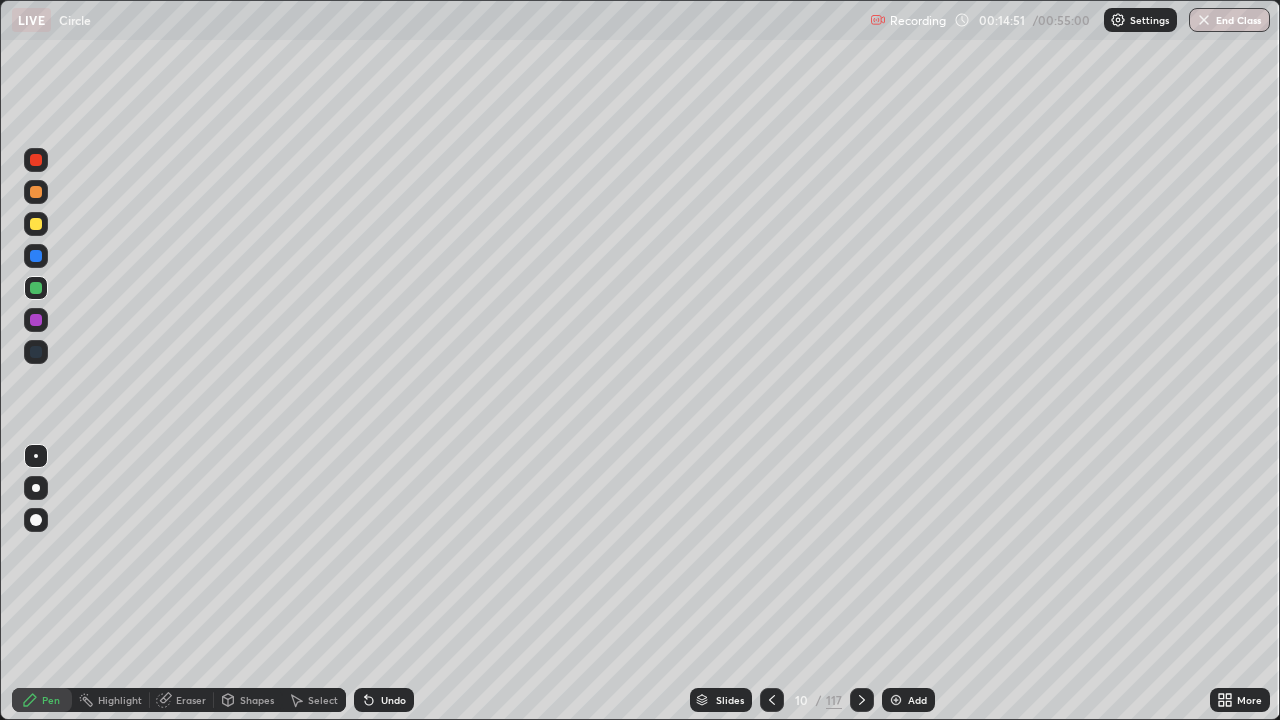 click at bounding box center (862, 700) 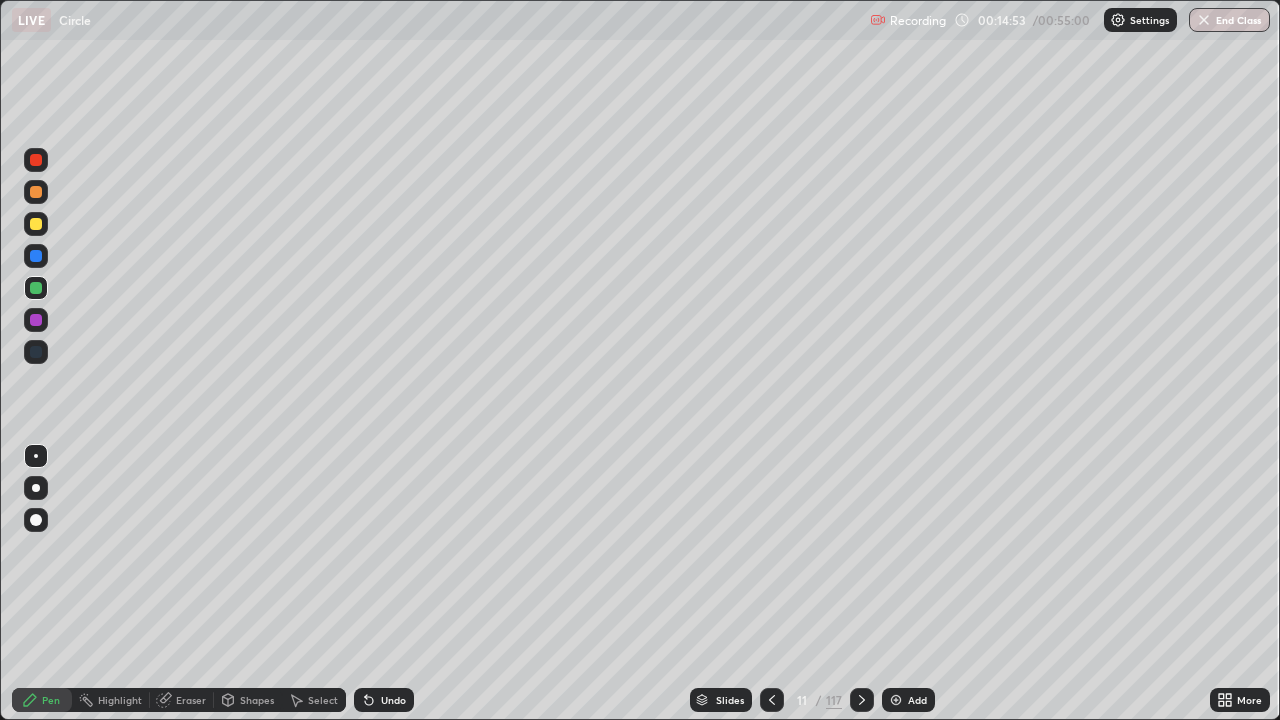 click at bounding box center [862, 700] 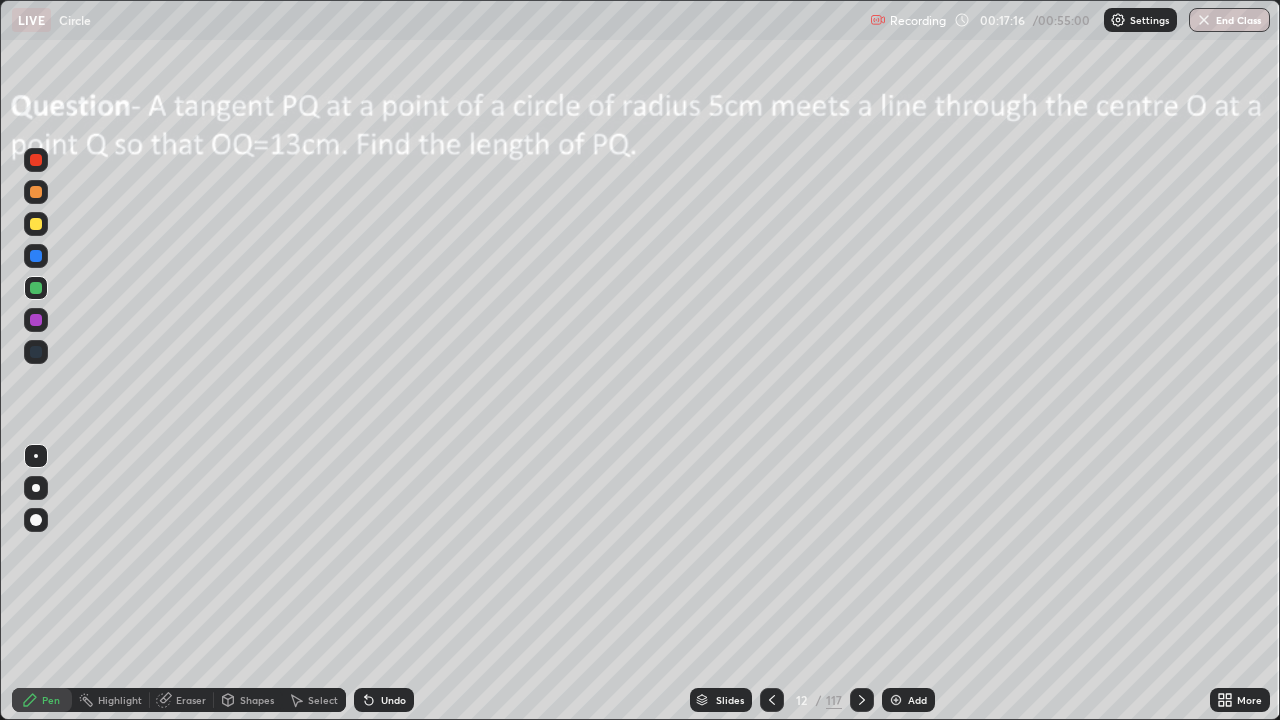 click on "Undo" at bounding box center (384, 700) 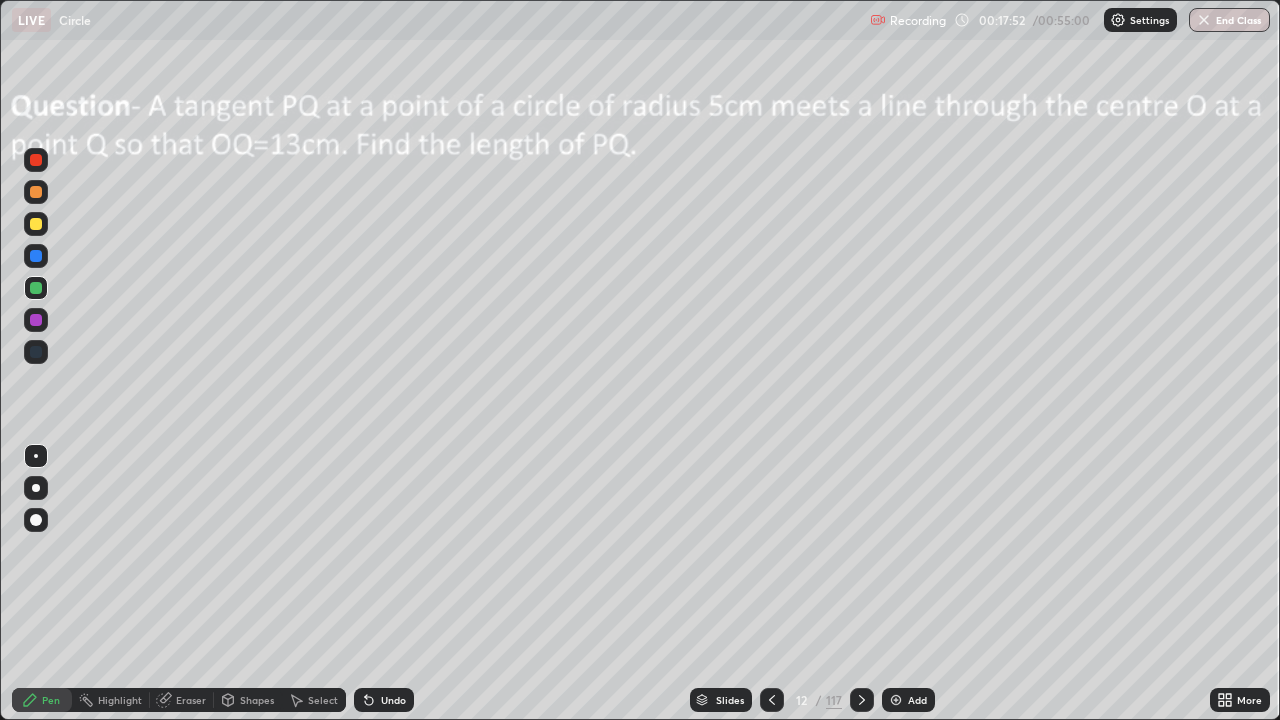 click 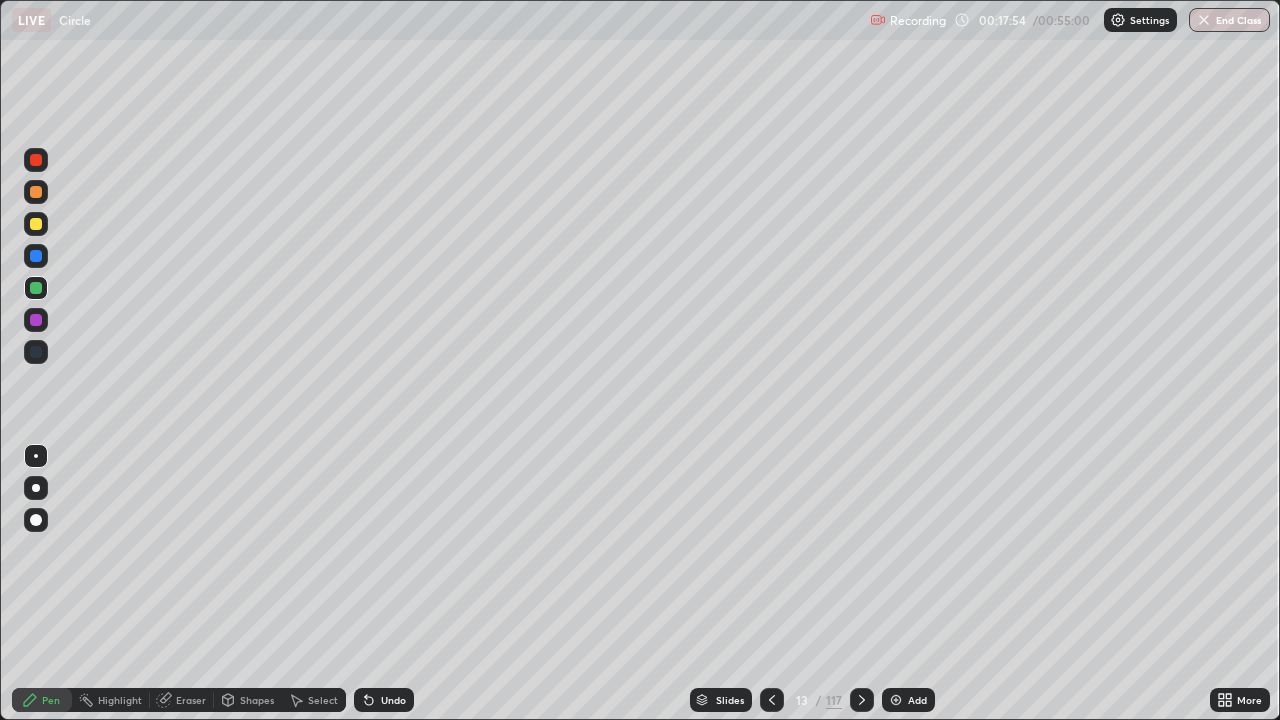 click 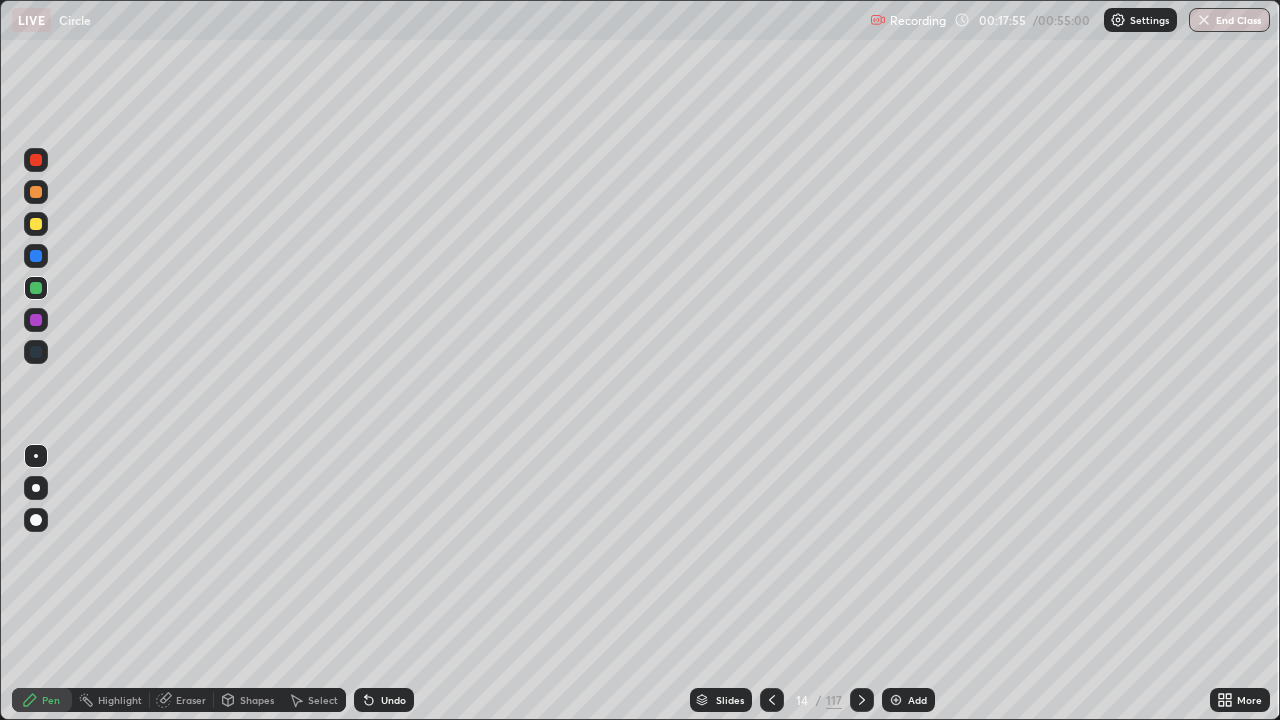 click 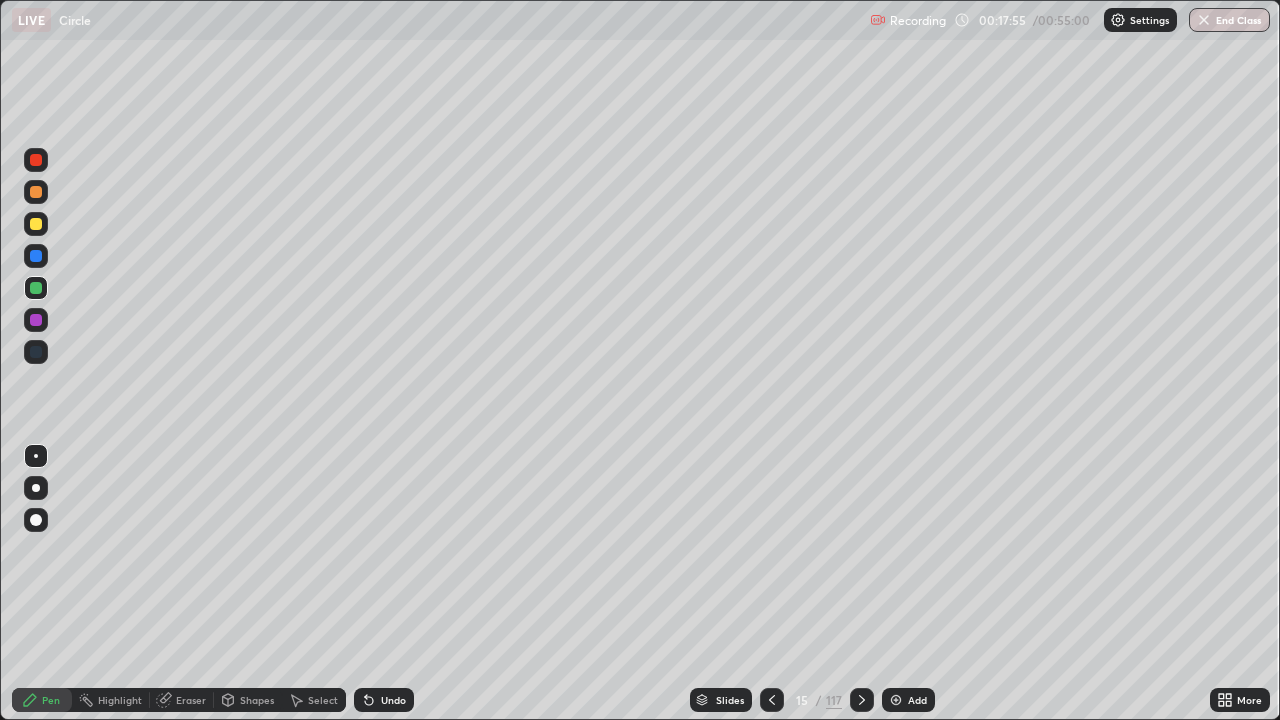 click 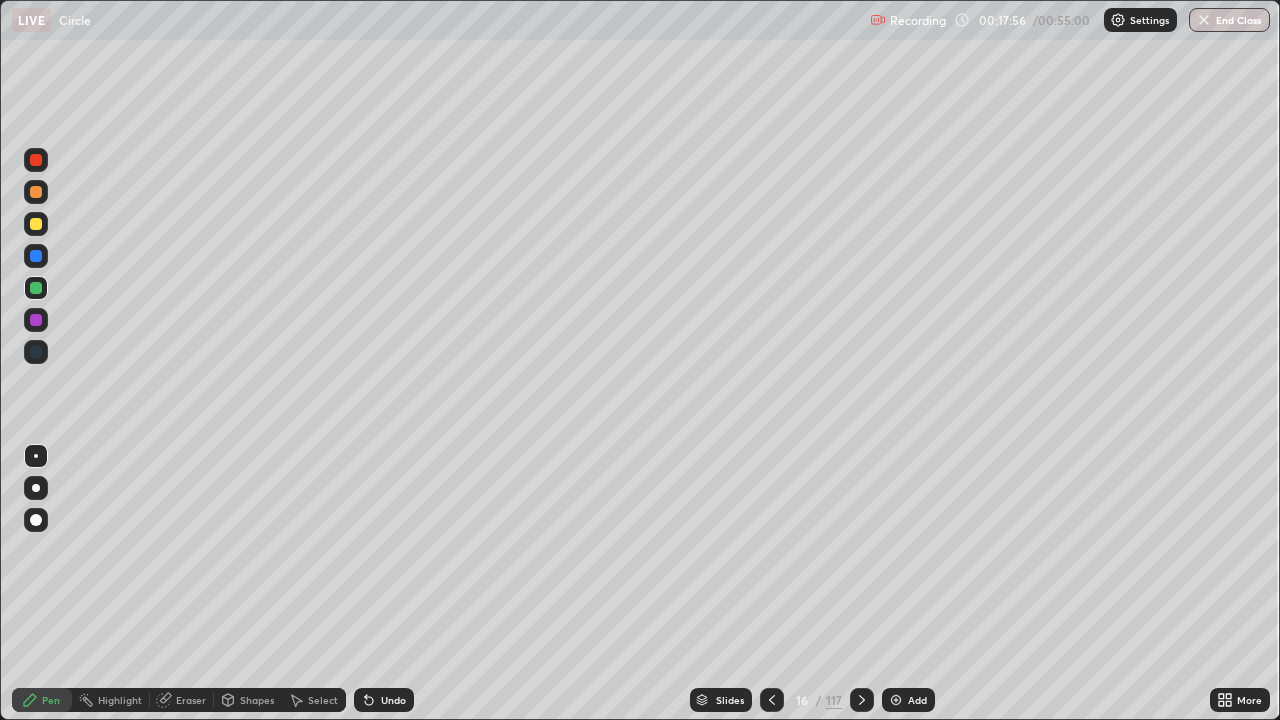 click 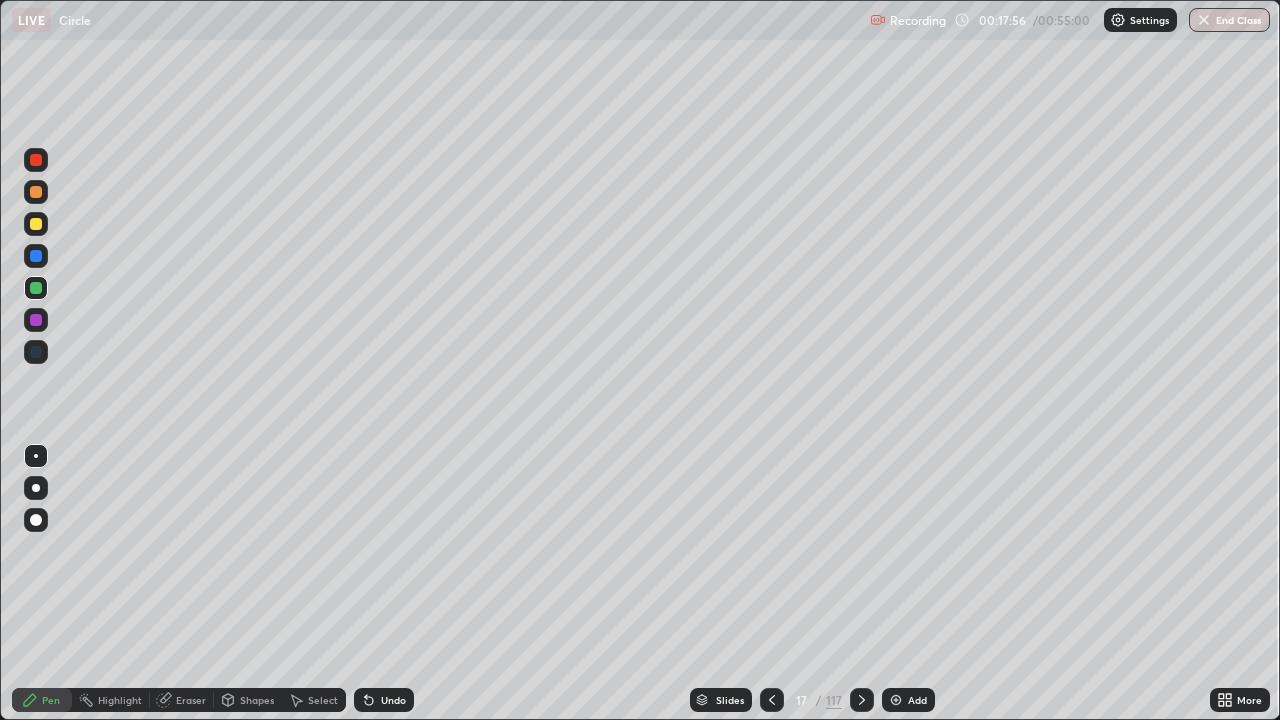click 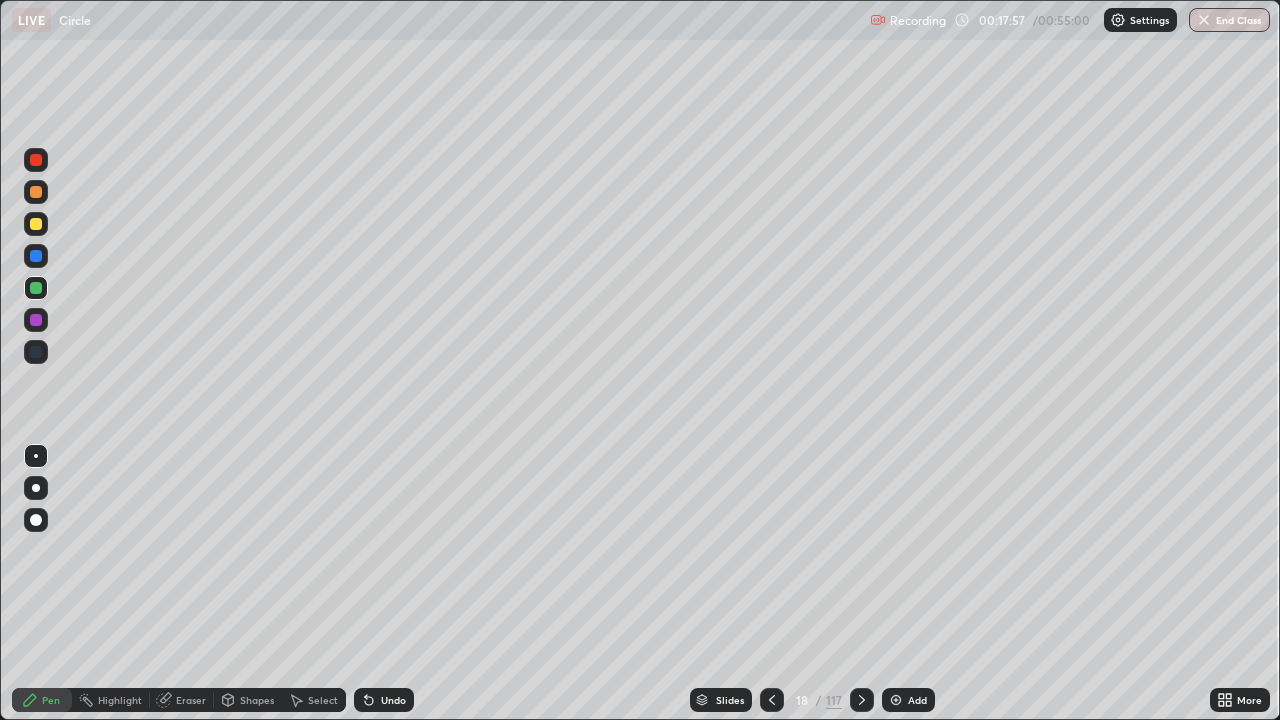 click at bounding box center (862, 700) 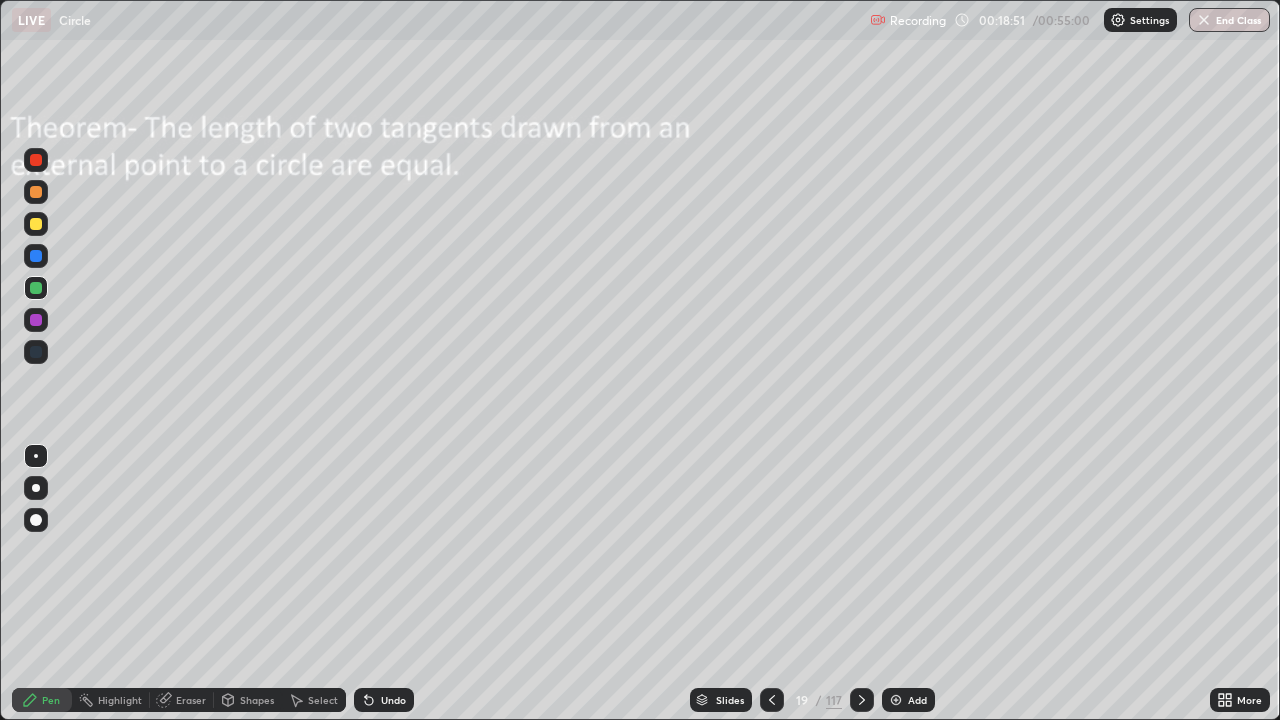 click on "Undo" at bounding box center (393, 700) 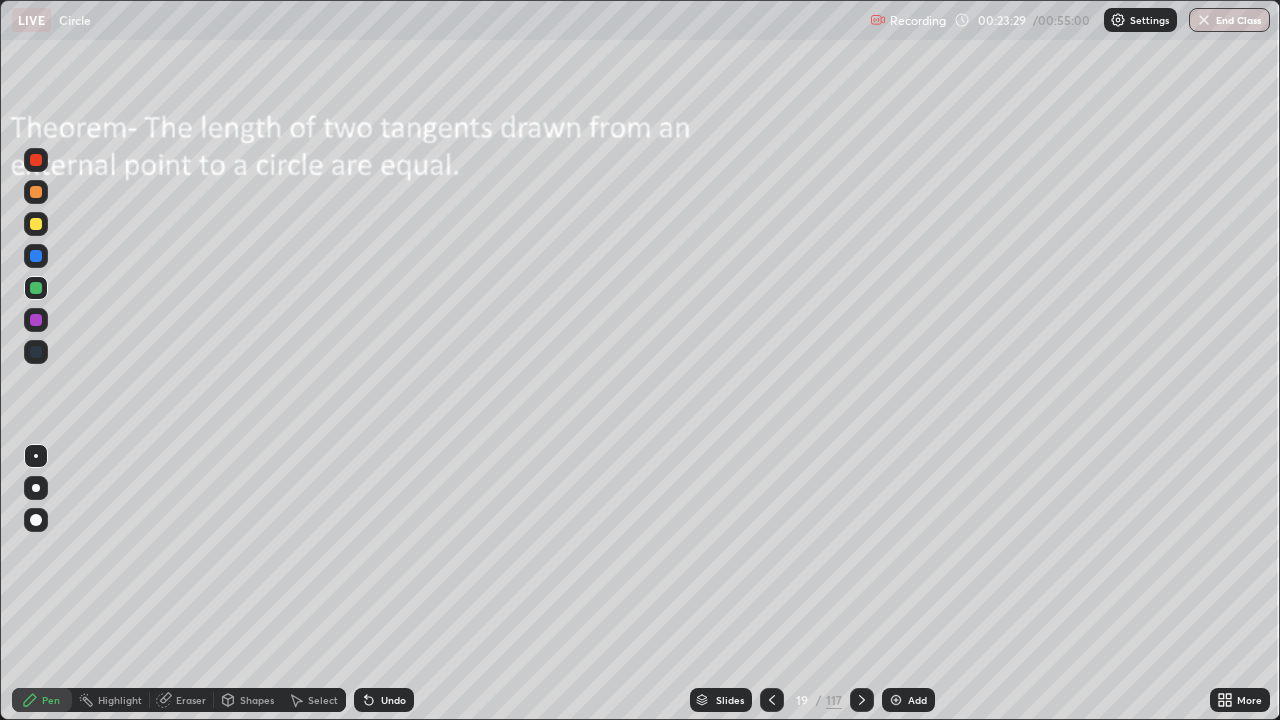 click on "Eraser" at bounding box center (191, 700) 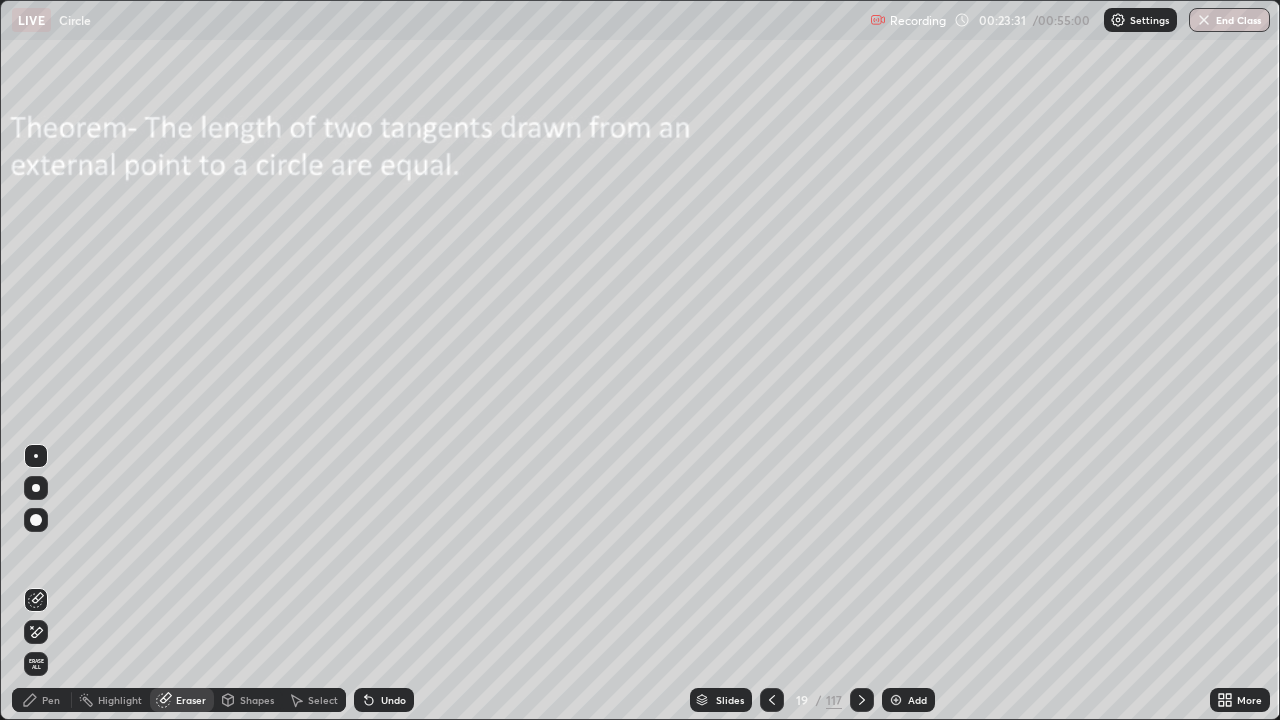 click on "Pen" at bounding box center [51, 700] 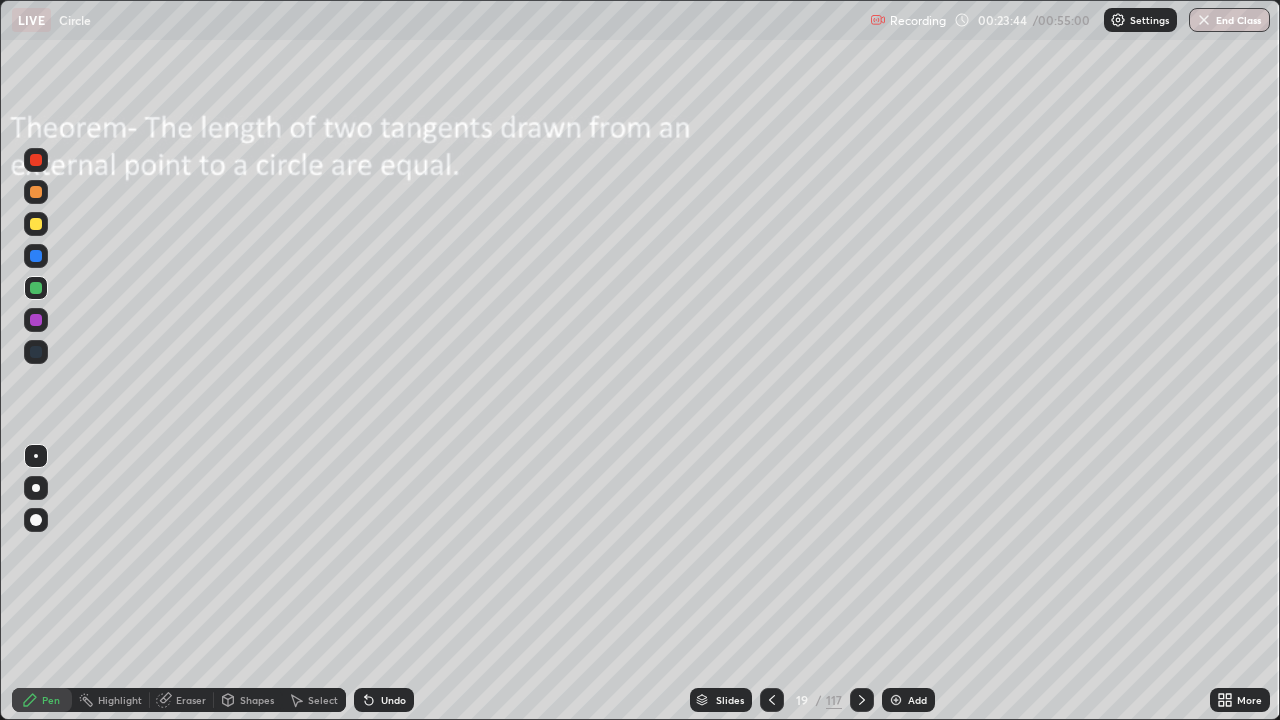 click at bounding box center [862, 700] 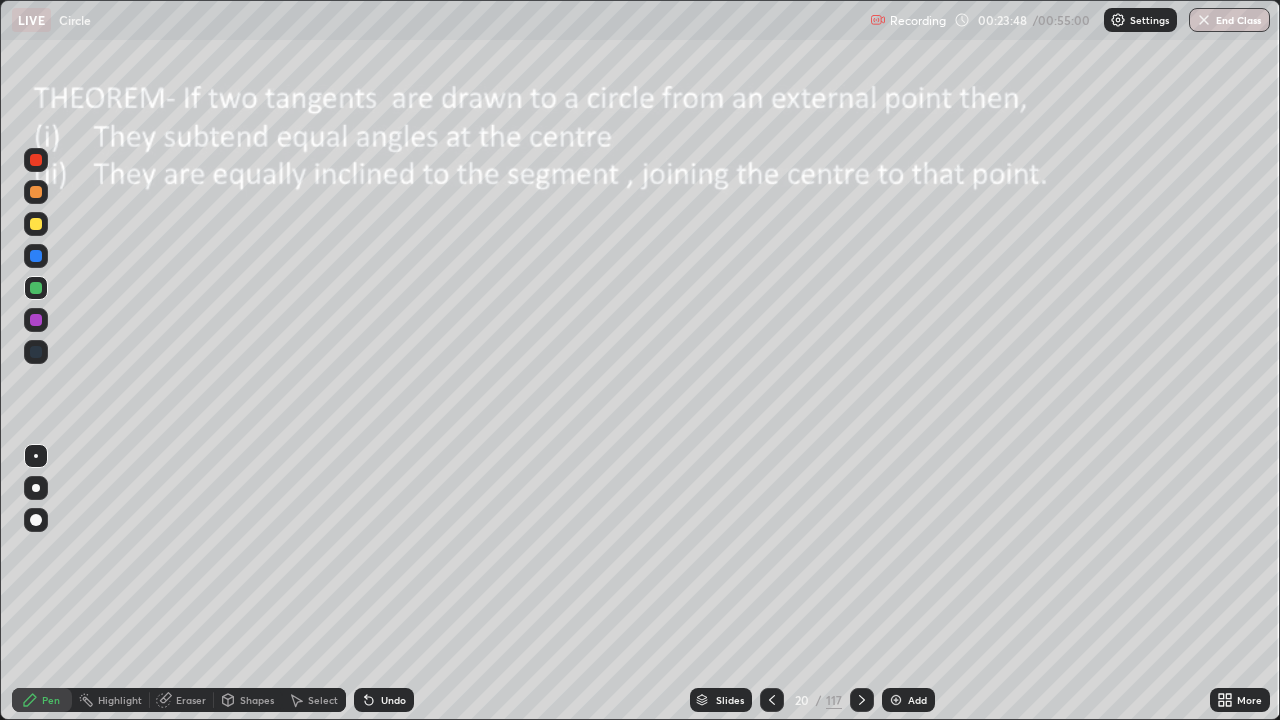 click at bounding box center (772, 700) 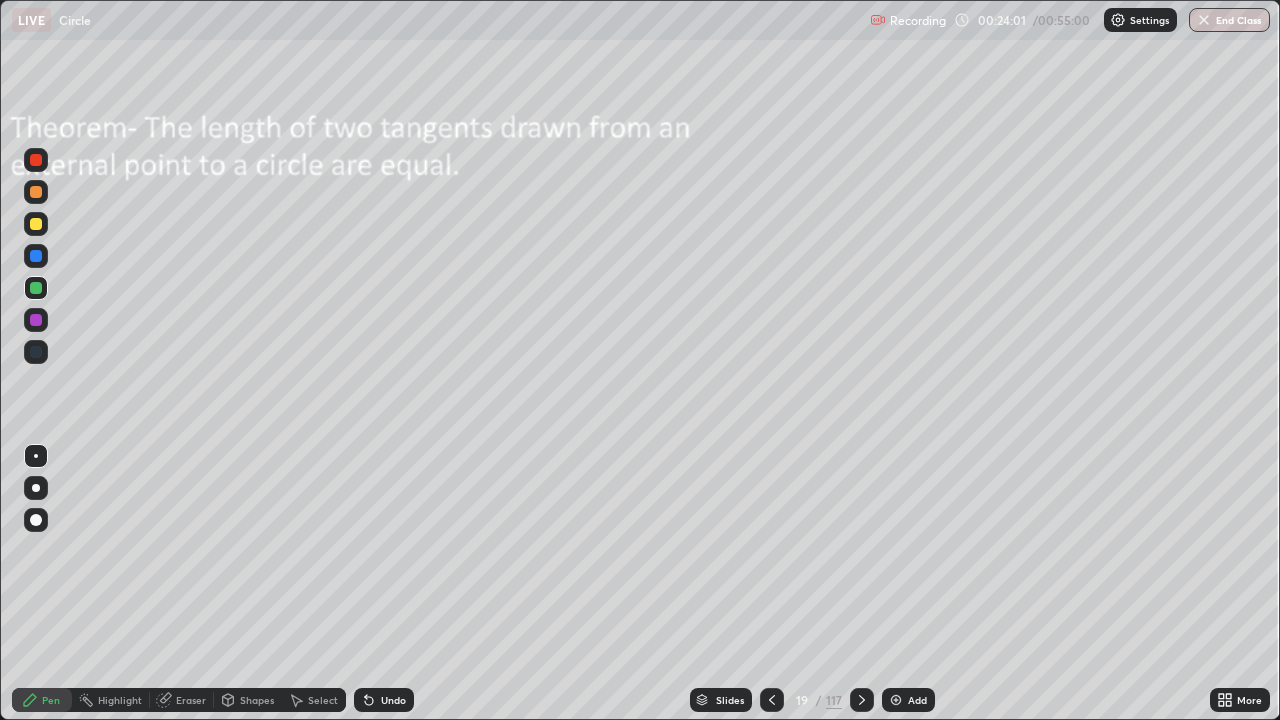 click 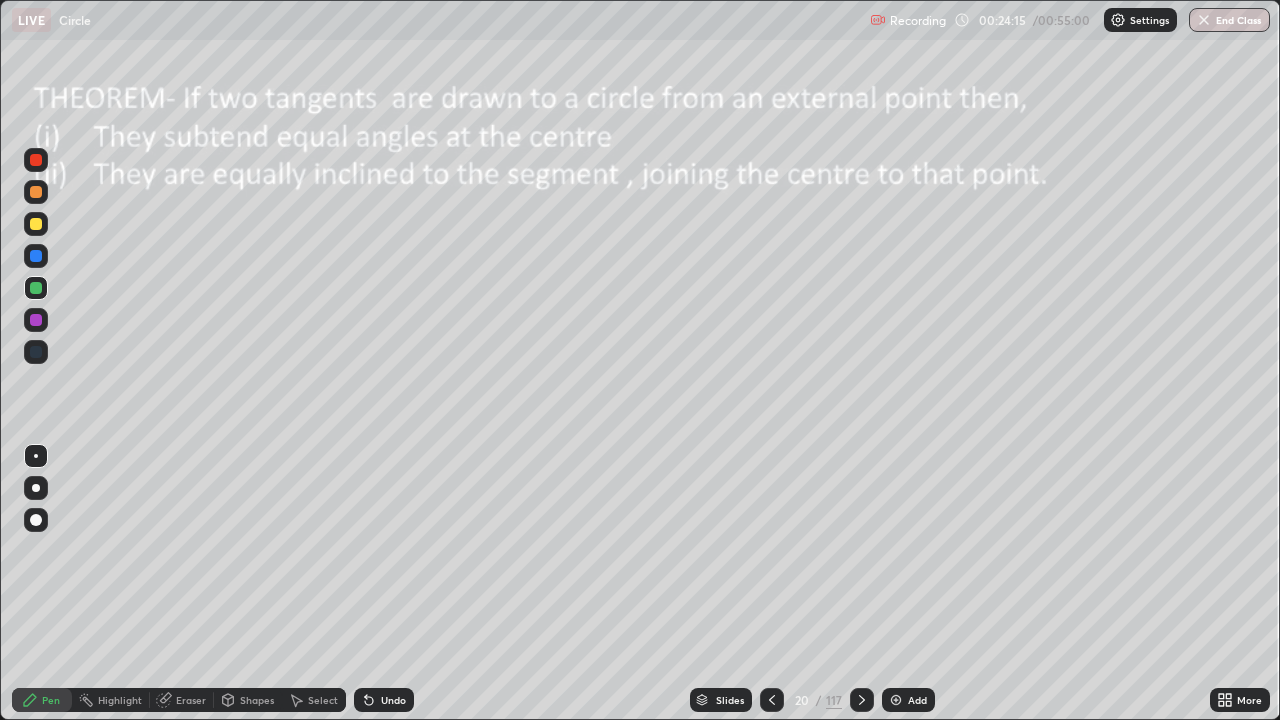 click 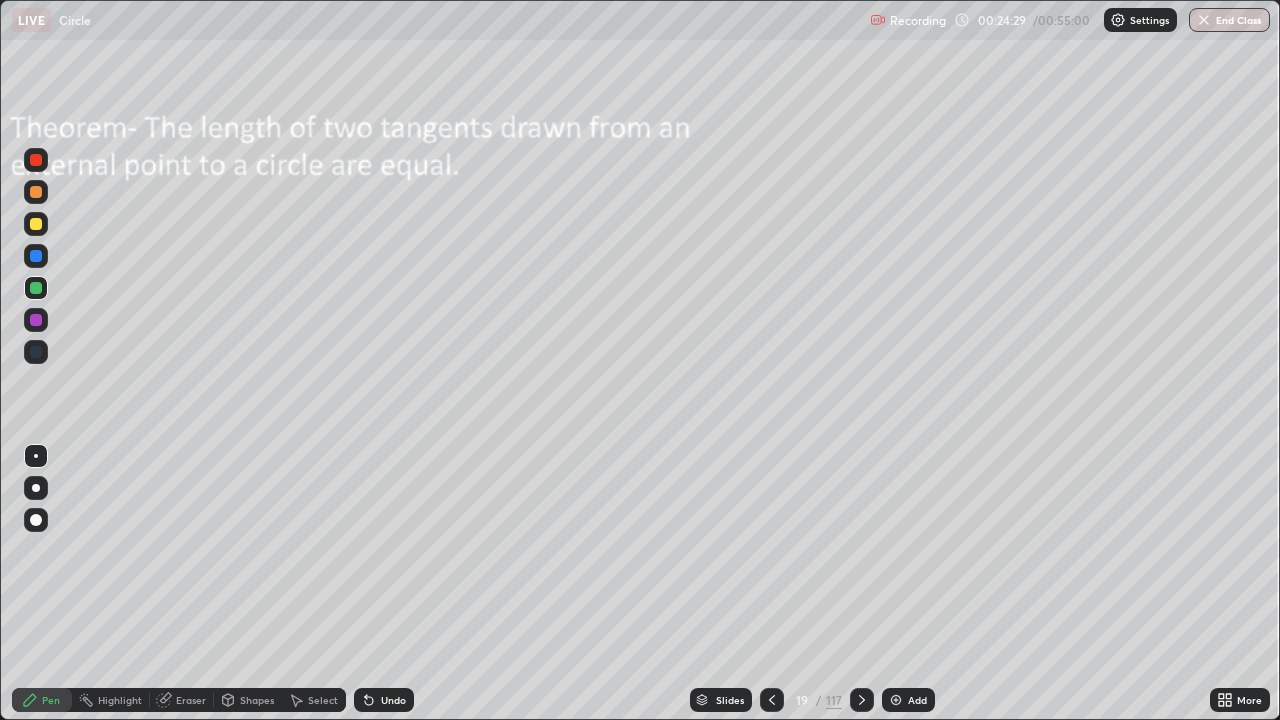click 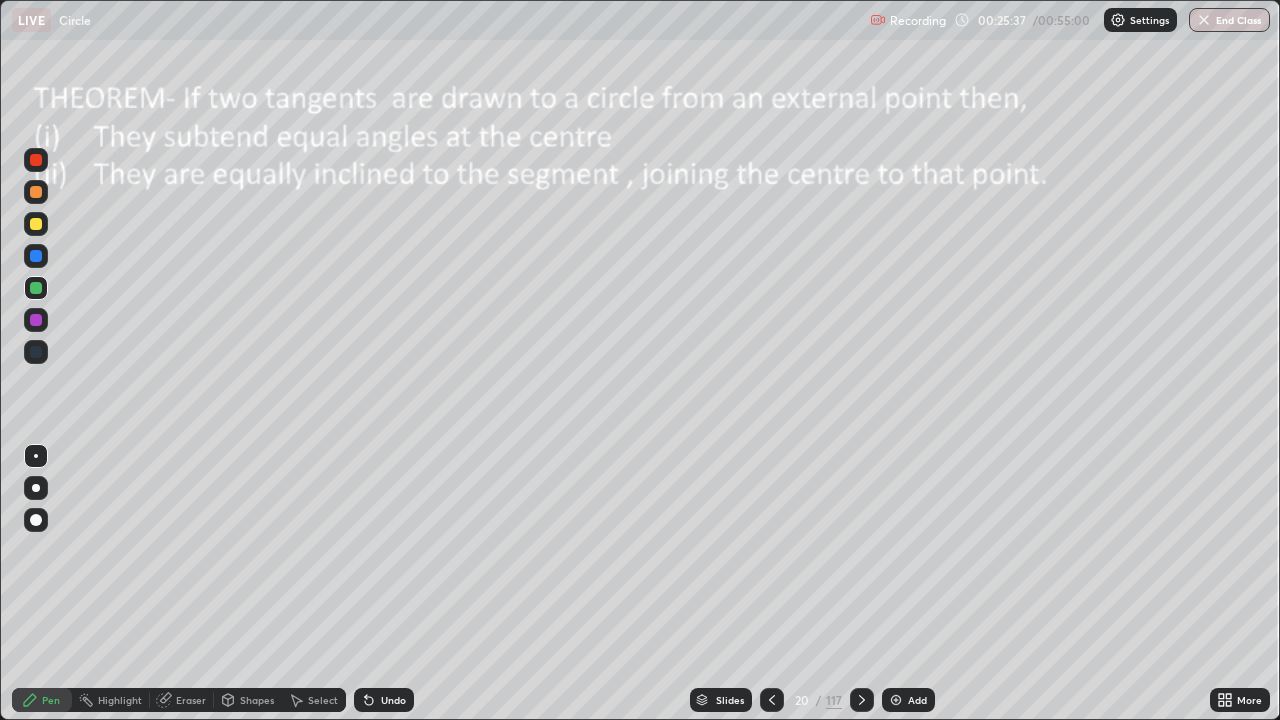 click 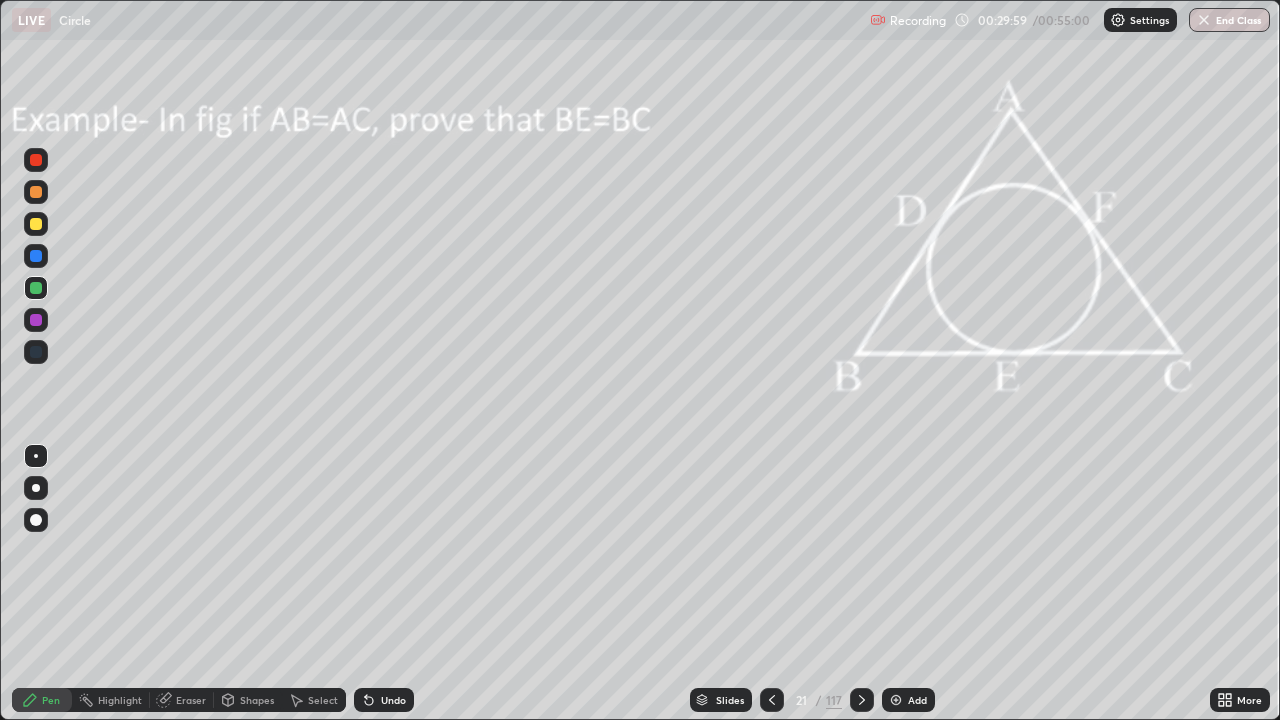 click 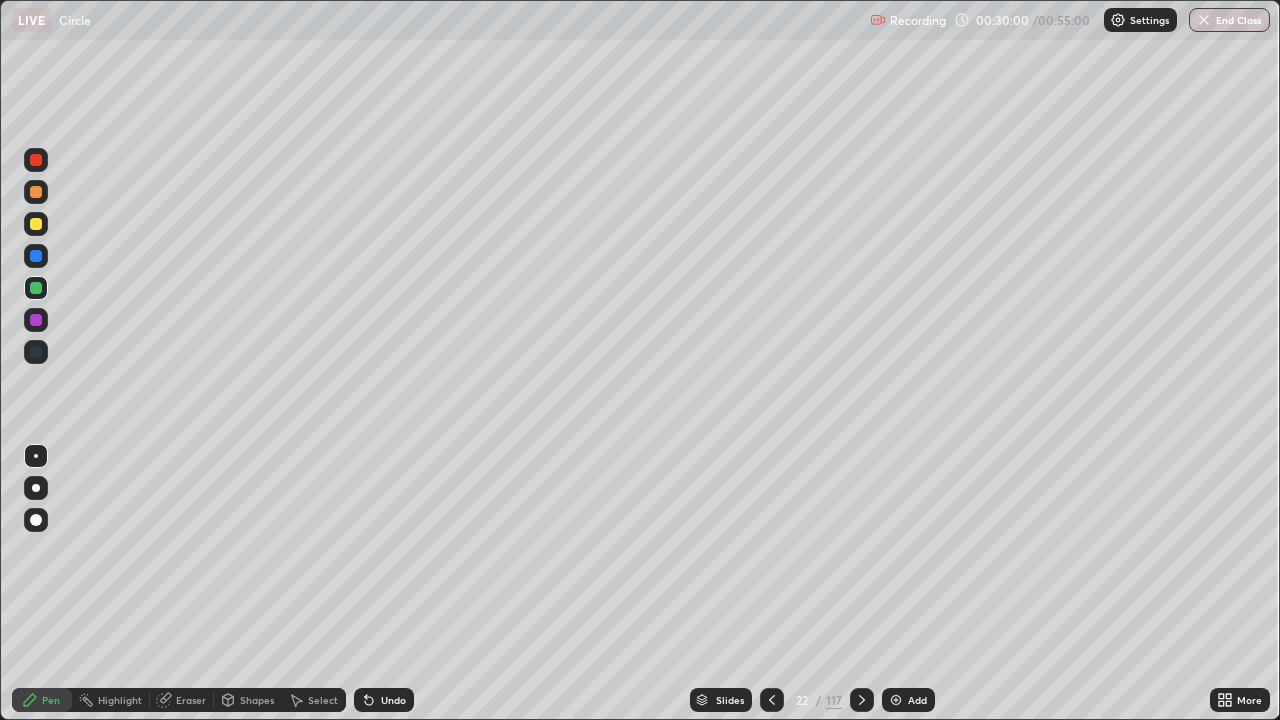 click 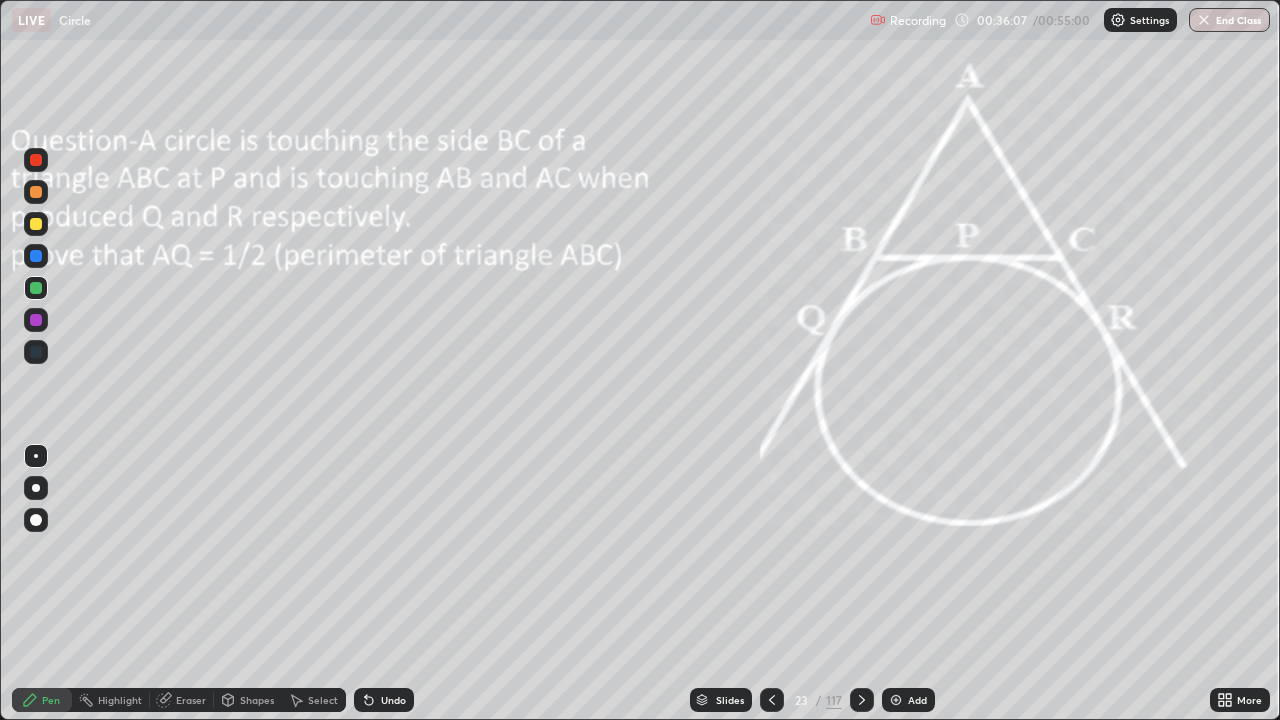 click 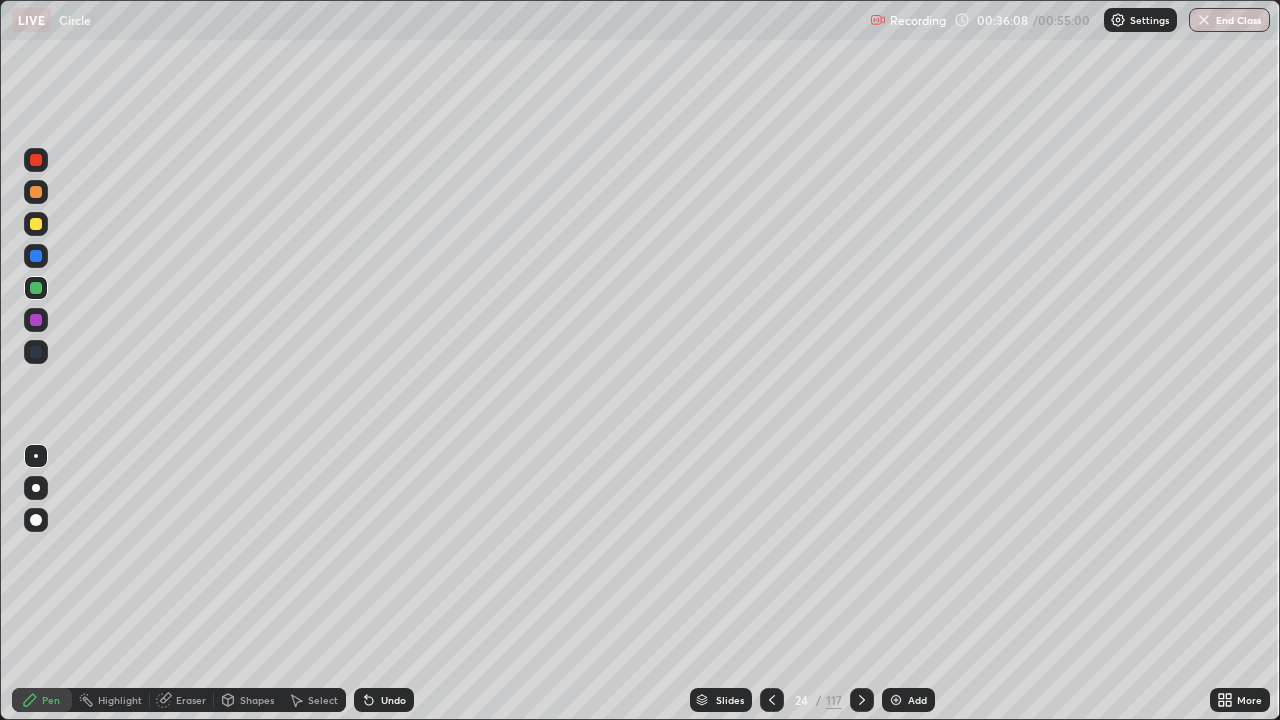 click 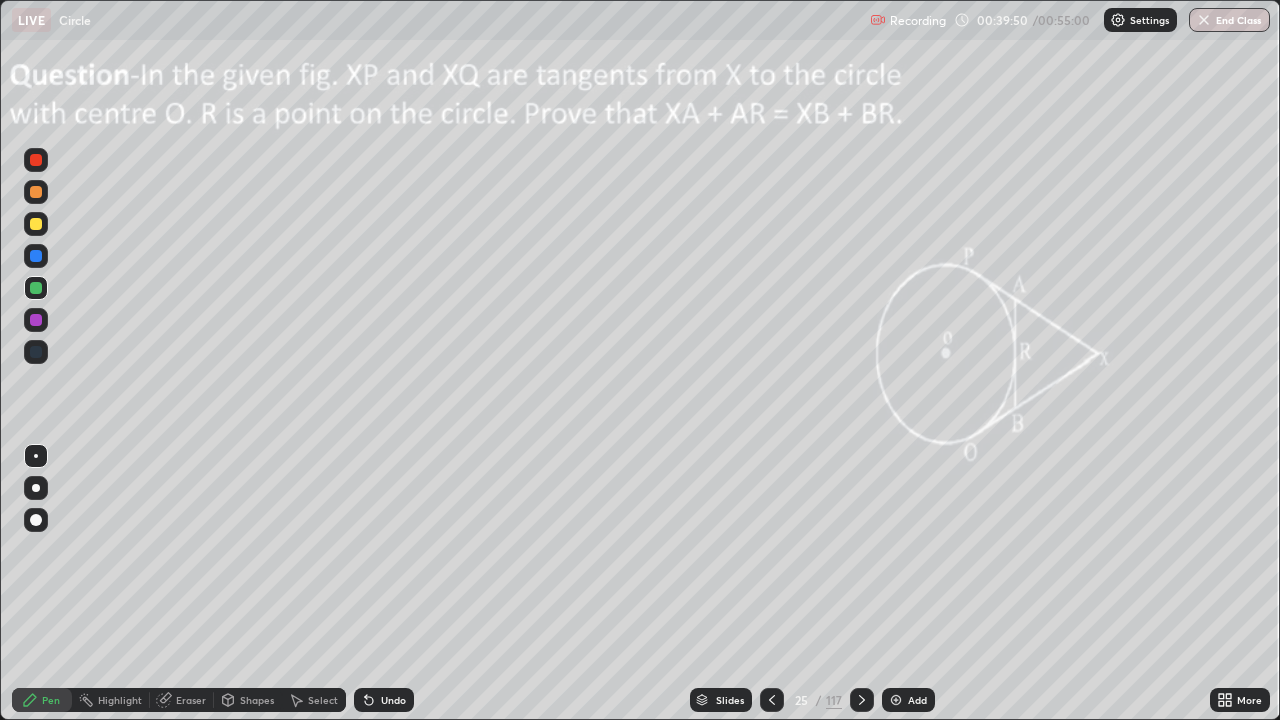 click 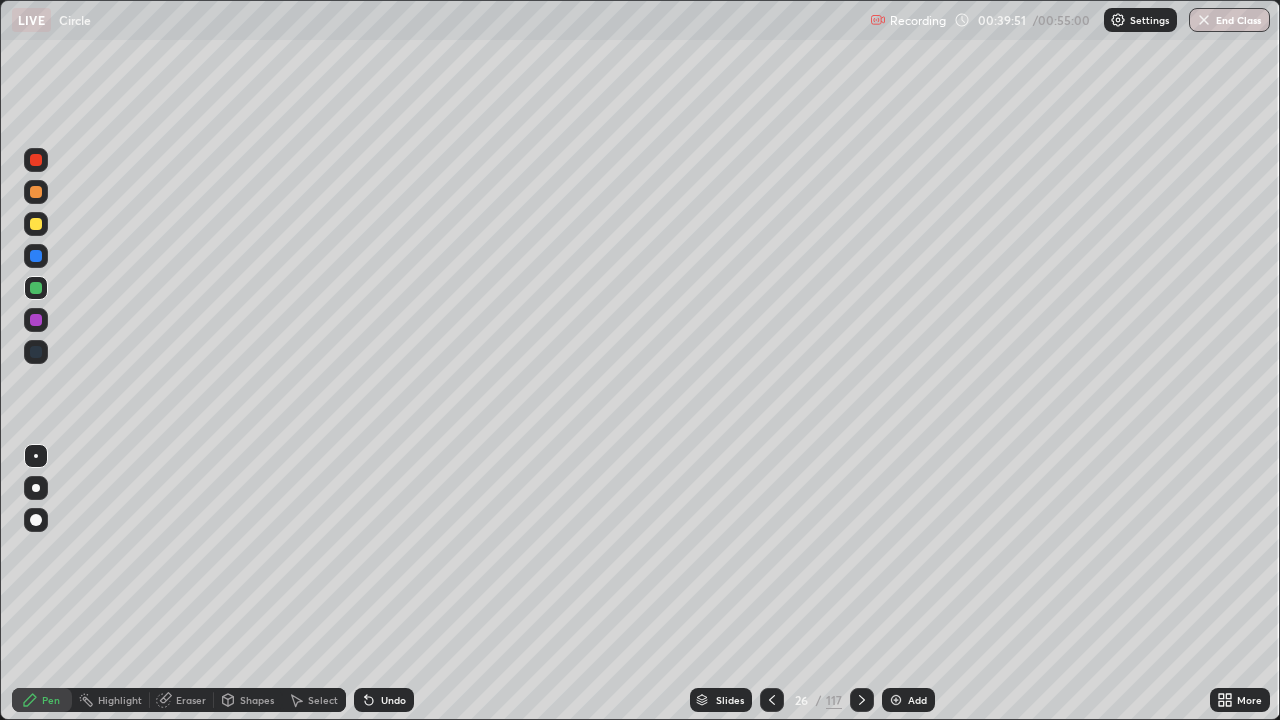 click 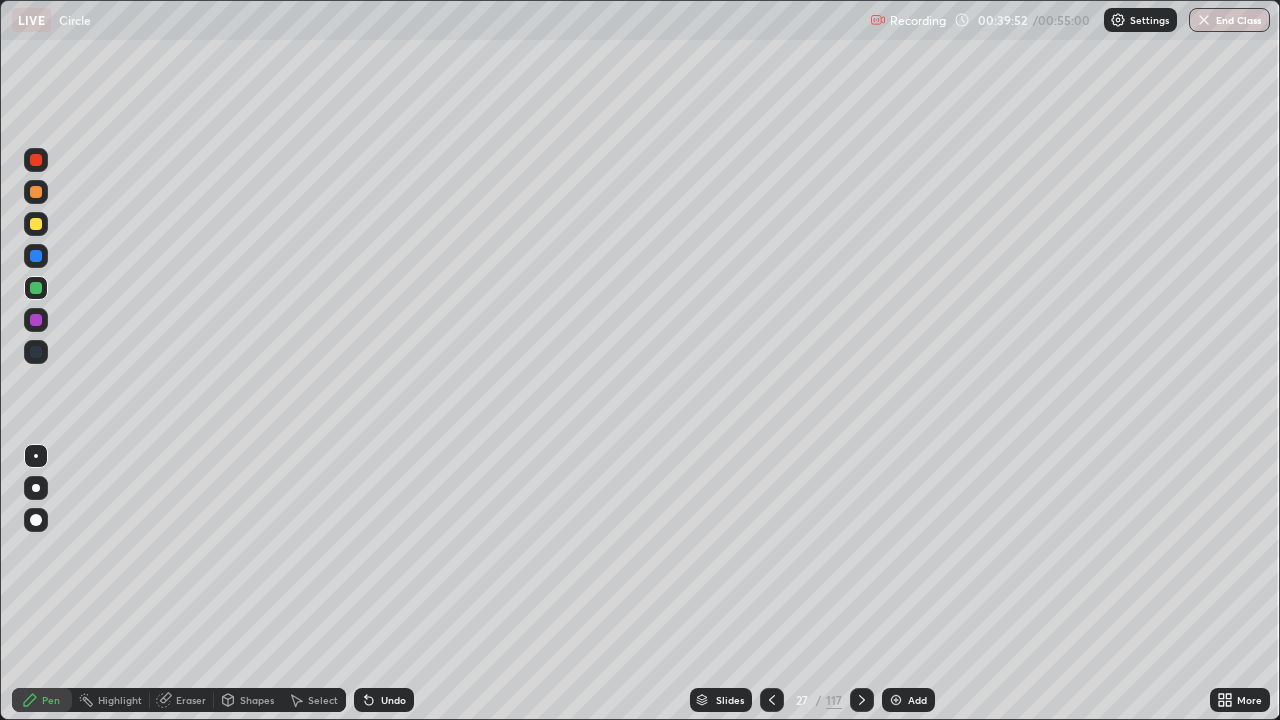 click 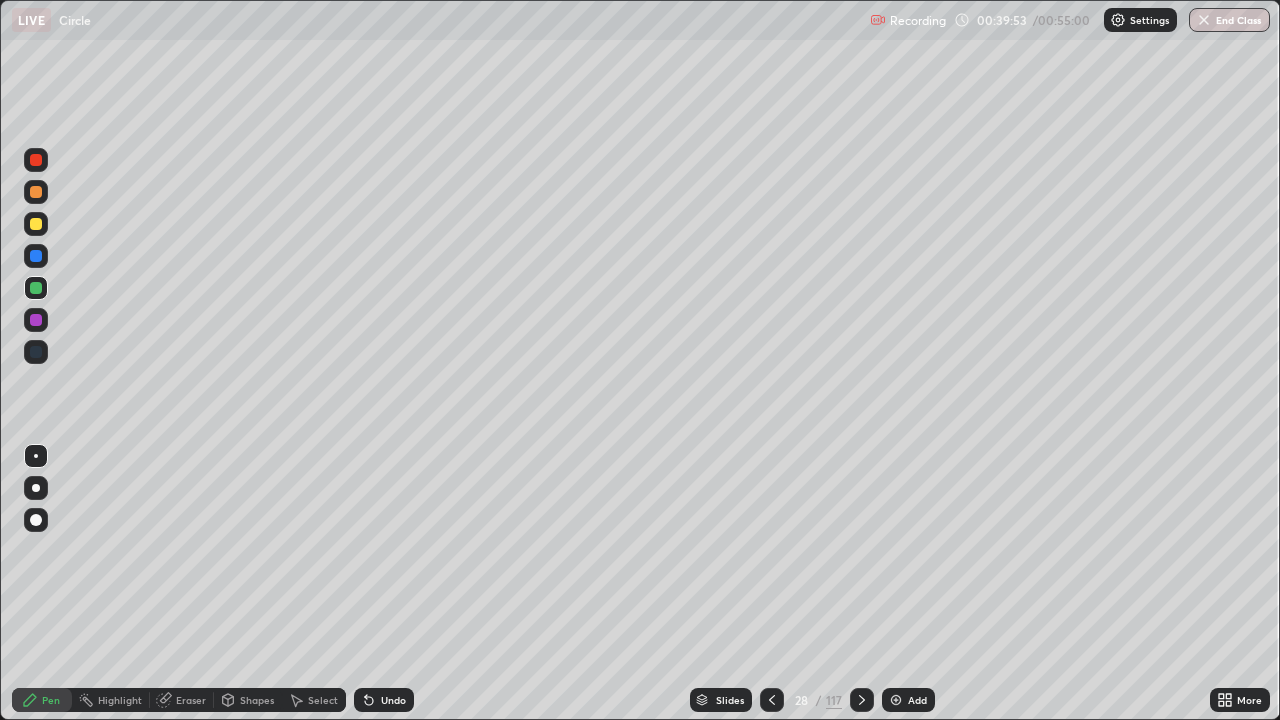 click 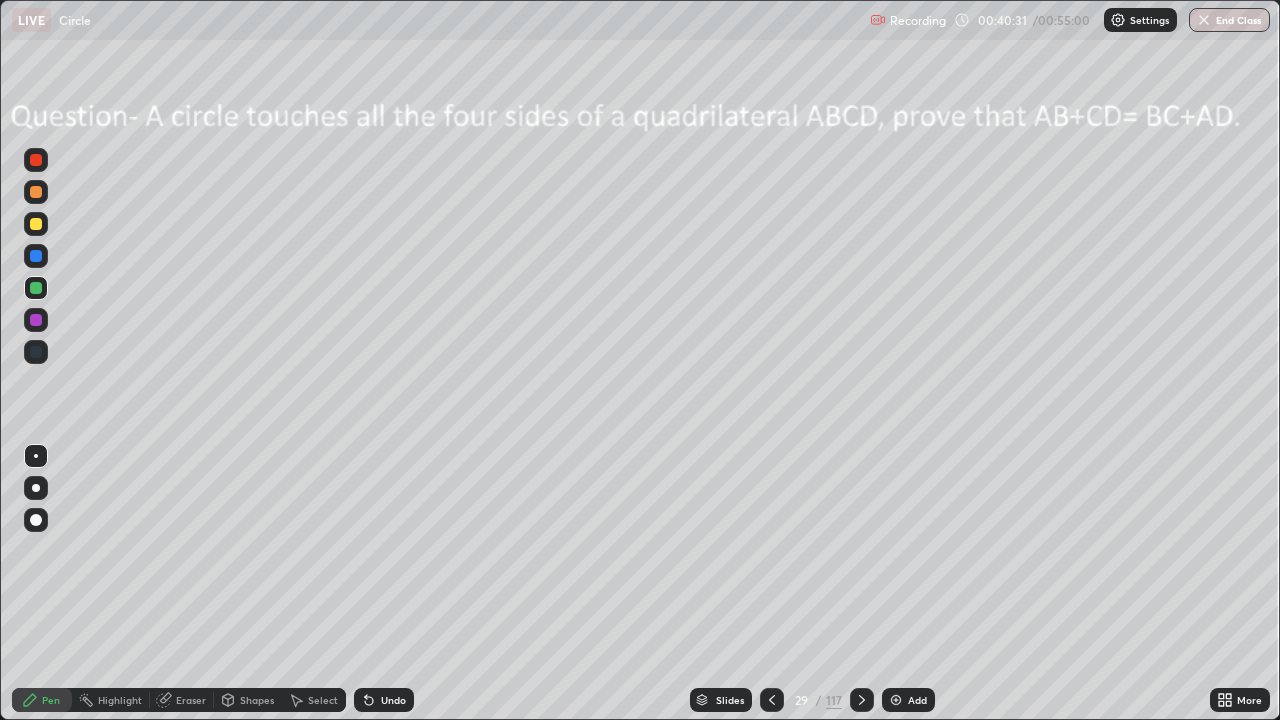 click on "Undo" at bounding box center (393, 700) 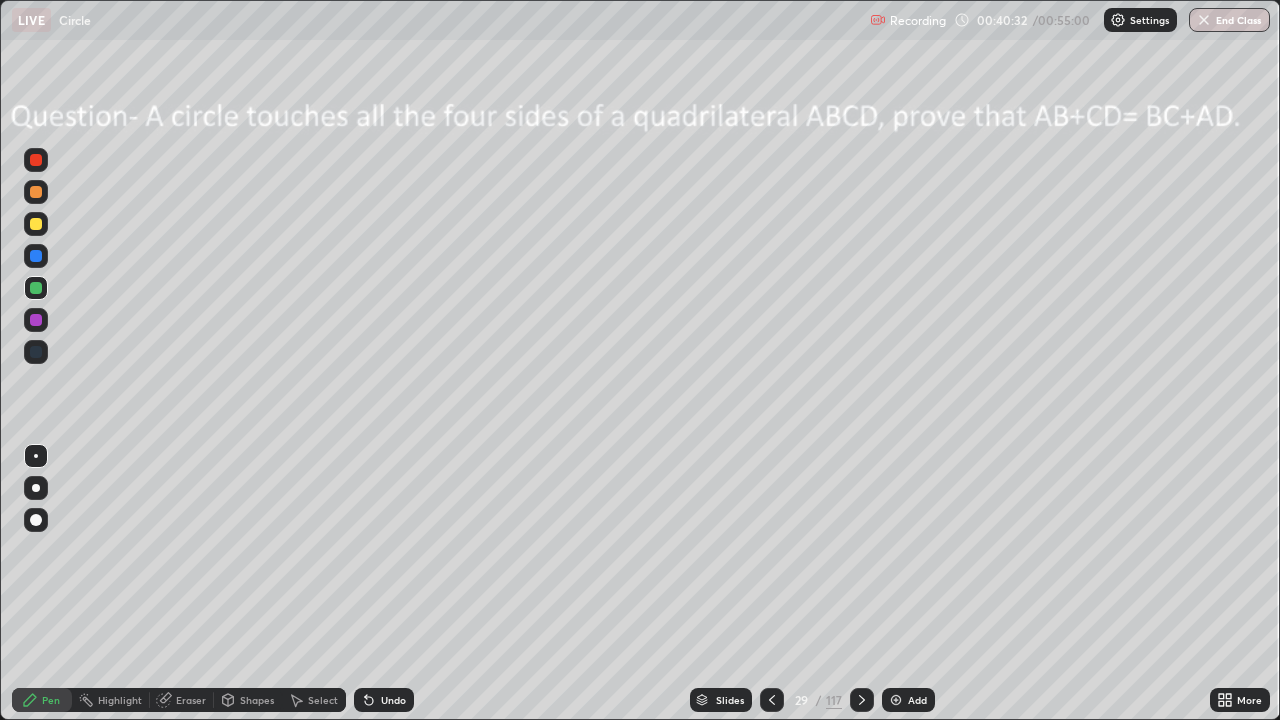 click on "Undo" at bounding box center (393, 700) 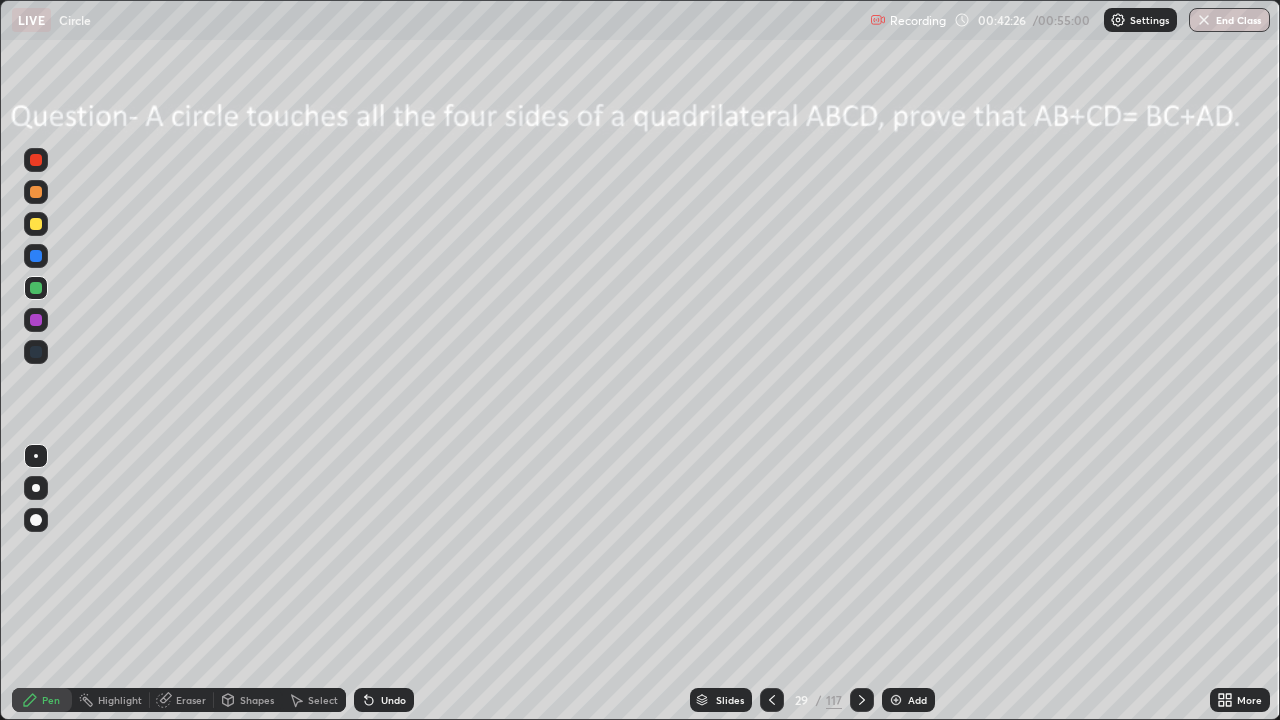 click on "Undo" at bounding box center (393, 700) 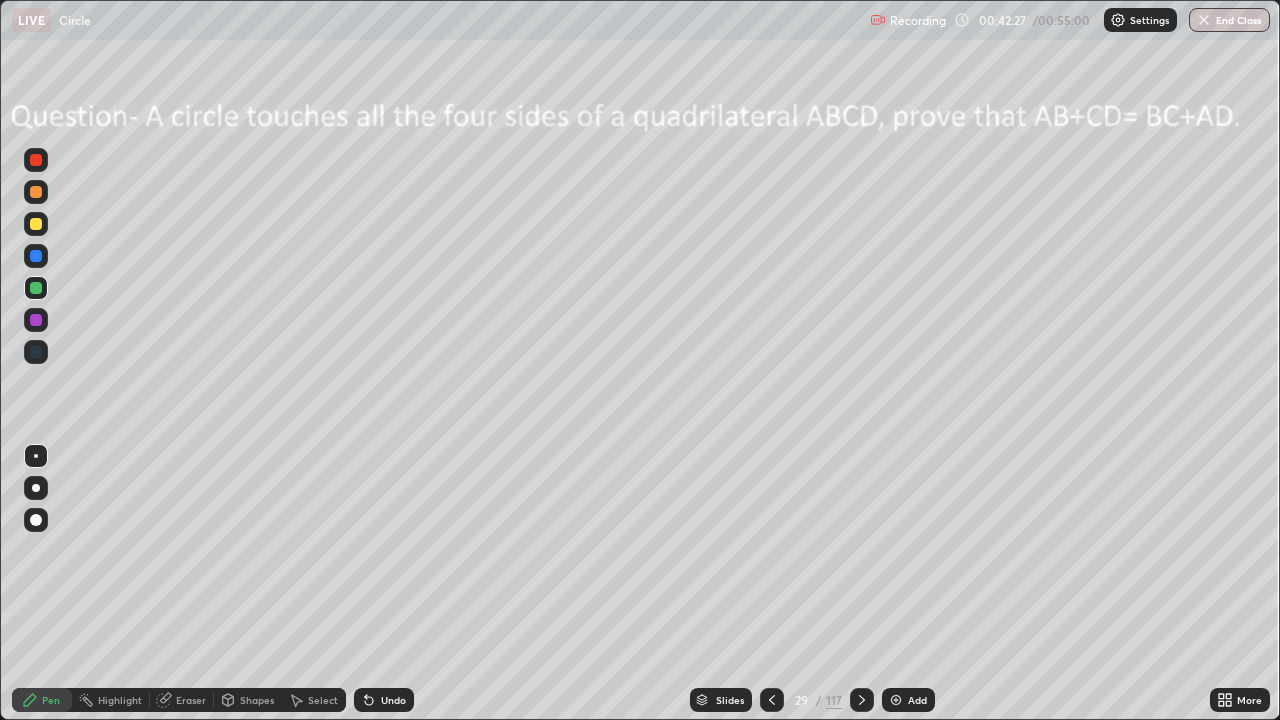 click on "Undo" at bounding box center [393, 700] 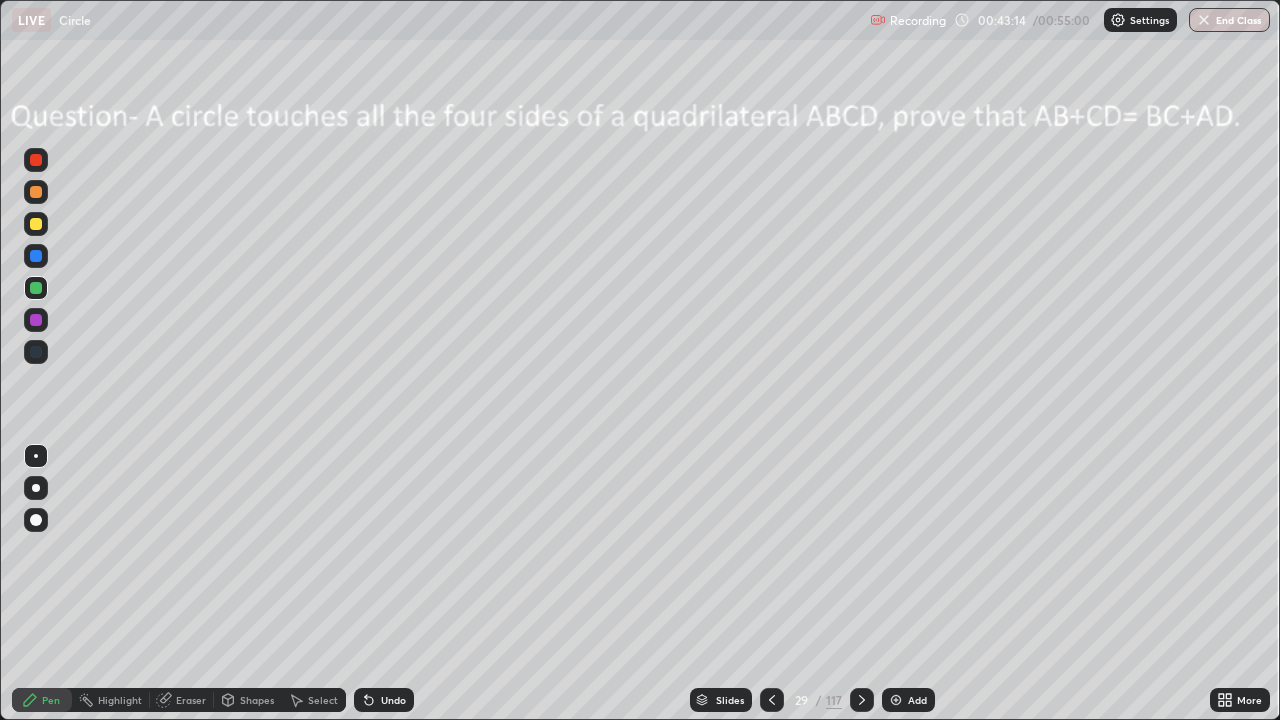 click on "Slides" at bounding box center [730, 700] 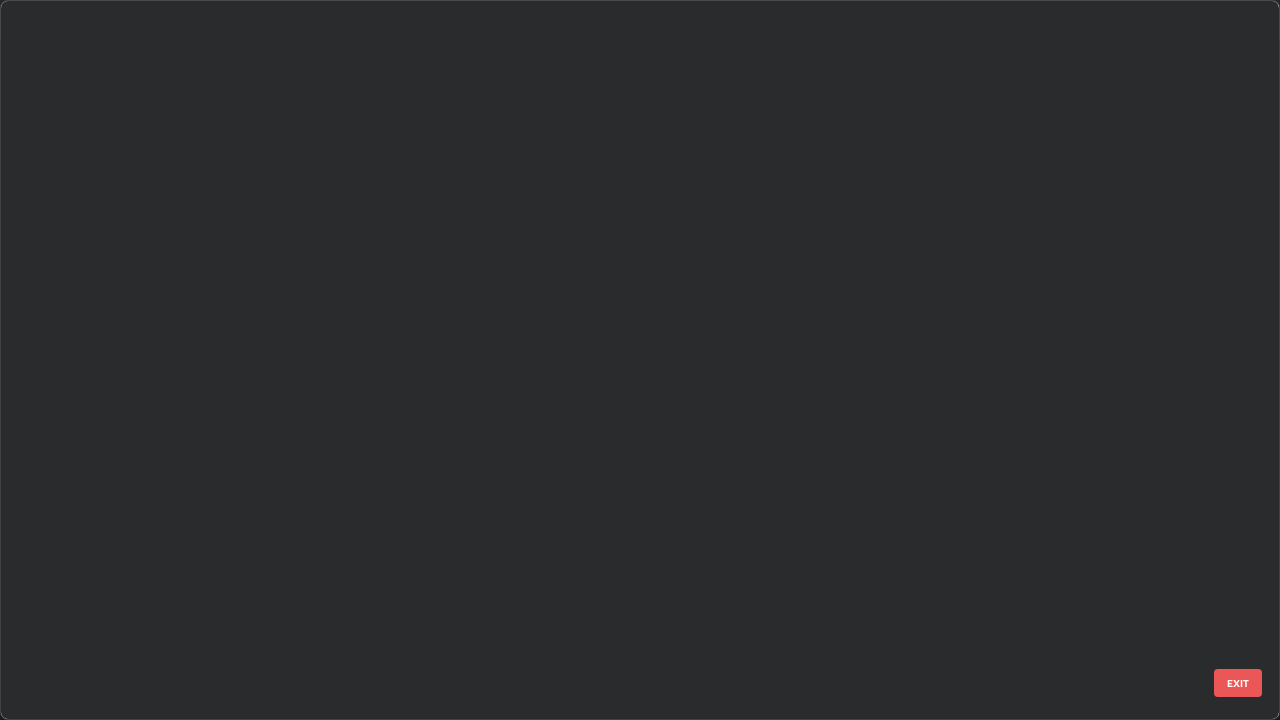 scroll, scrollTop: 1528, scrollLeft: 0, axis: vertical 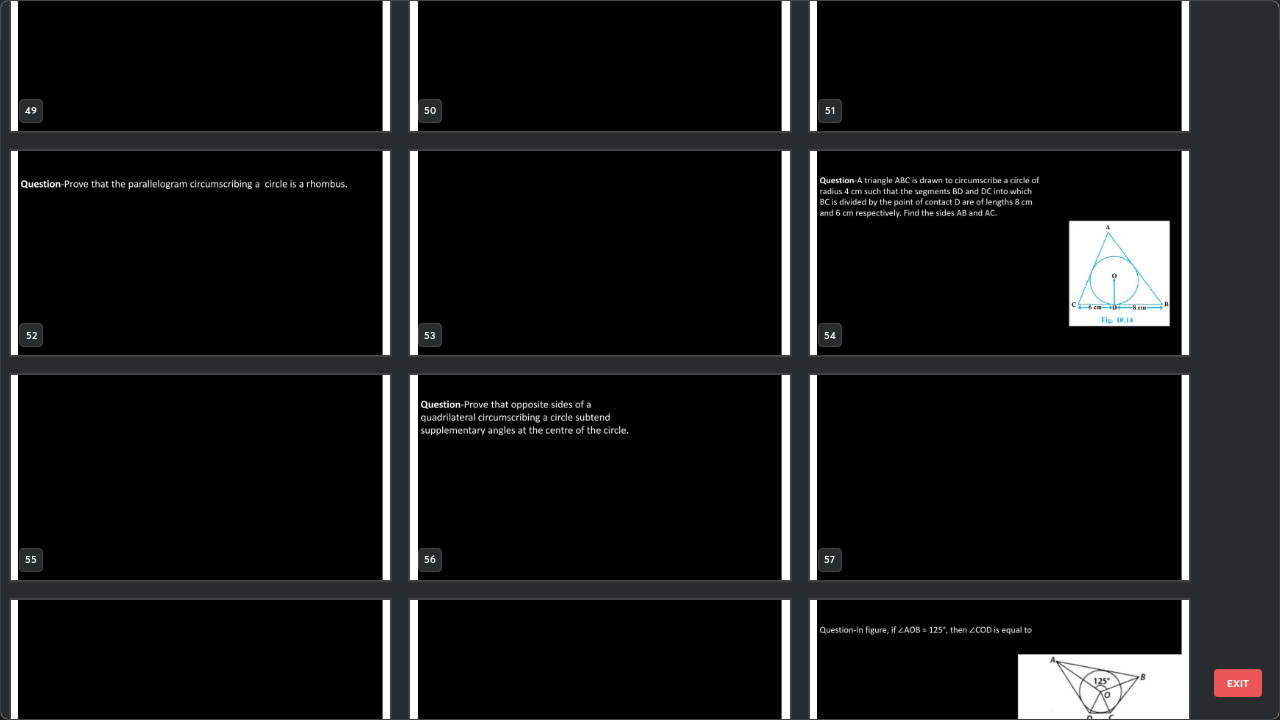 click at bounding box center [999, 253] 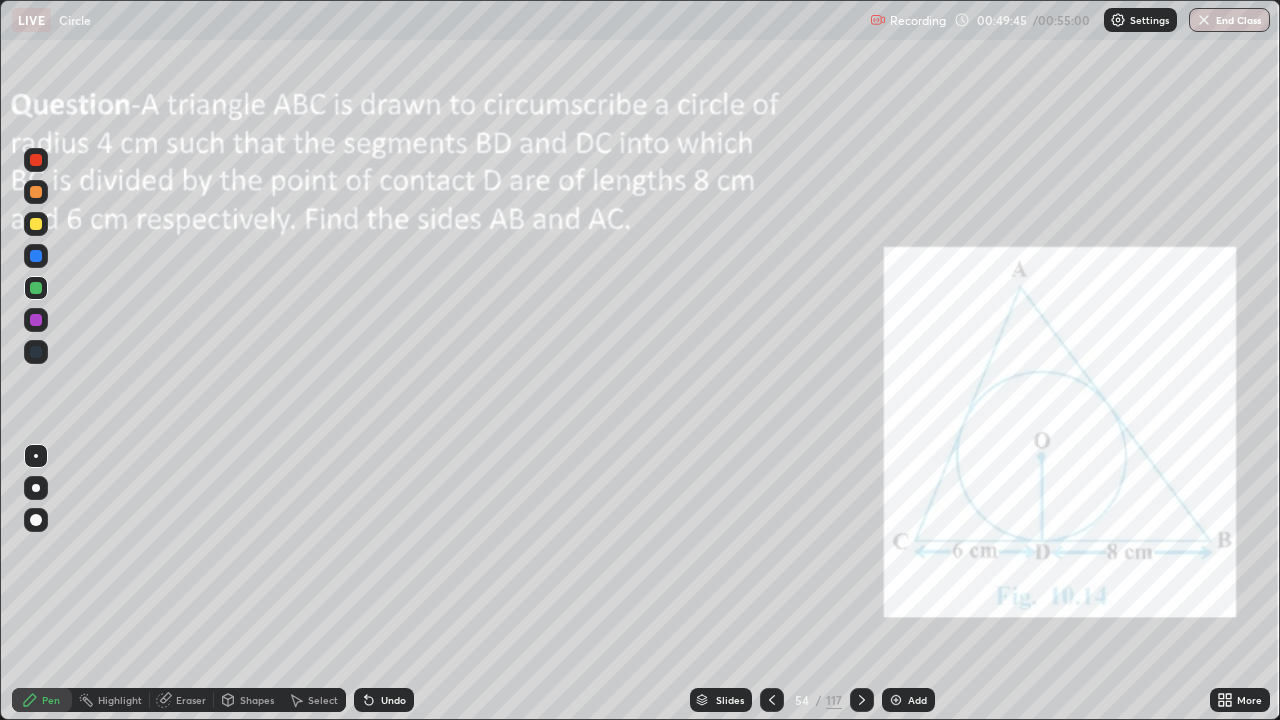 click on "End Class" at bounding box center [1229, 20] 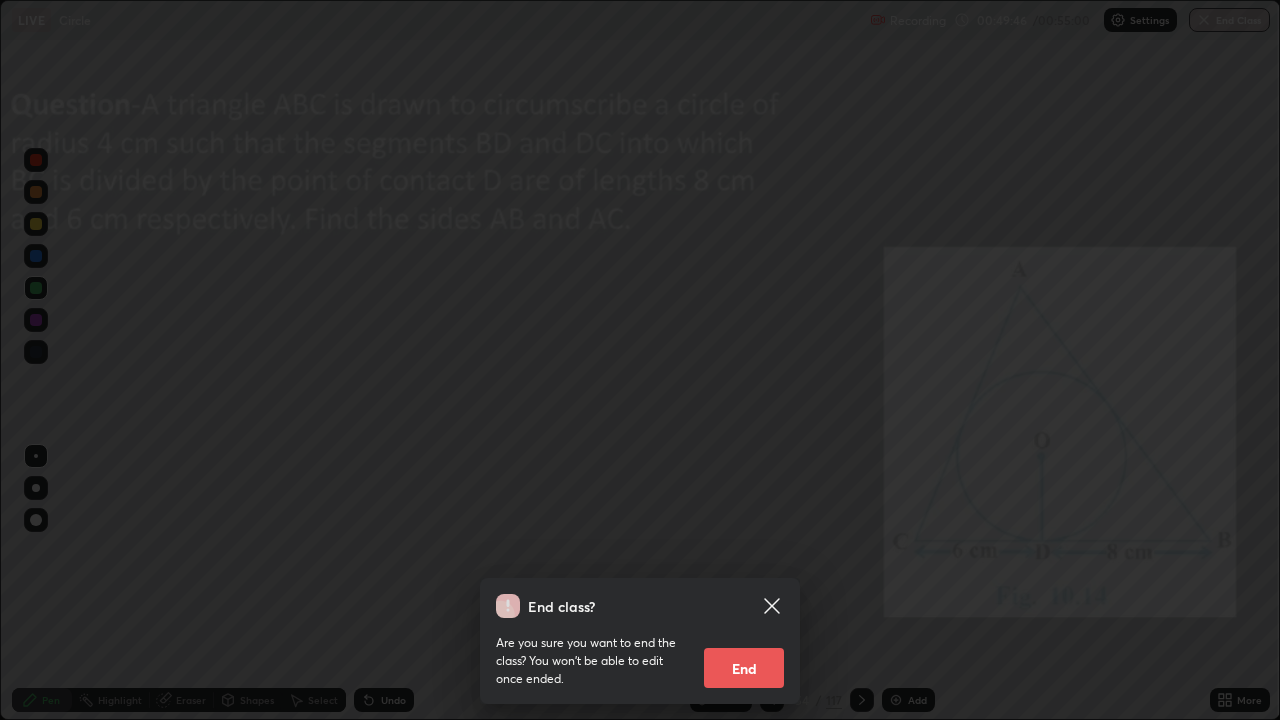 click on "End" at bounding box center (744, 668) 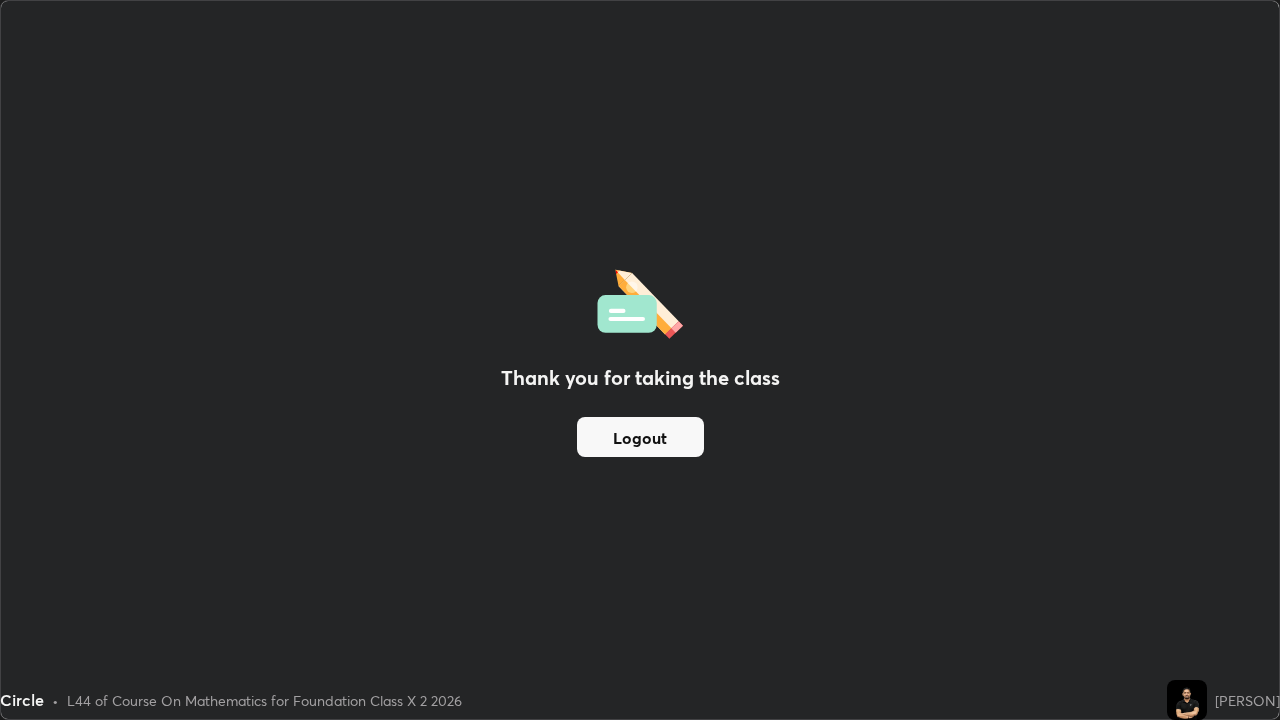 click on "Logout" at bounding box center (640, 437) 